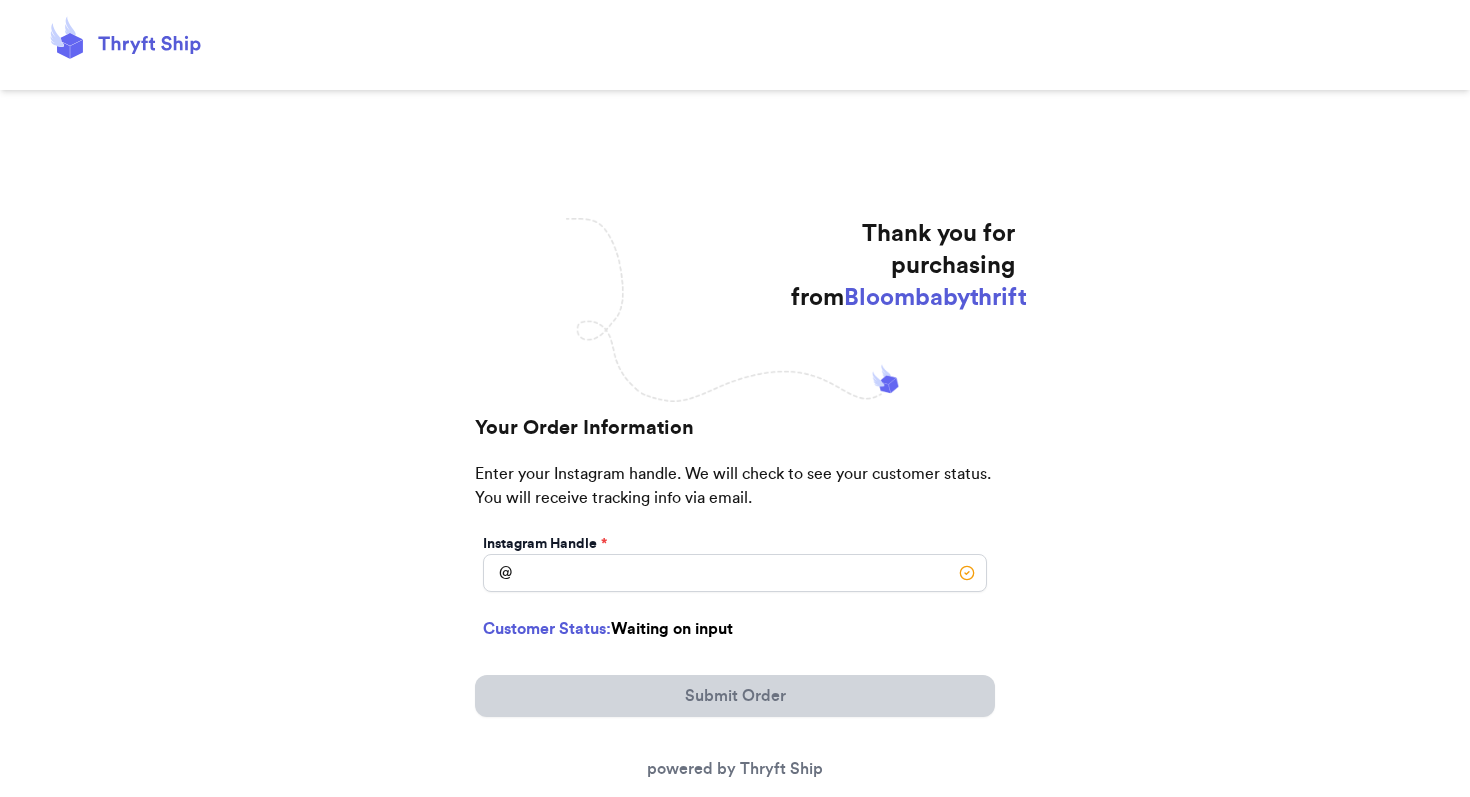 scroll, scrollTop: 0, scrollLeft: 0, axis: both 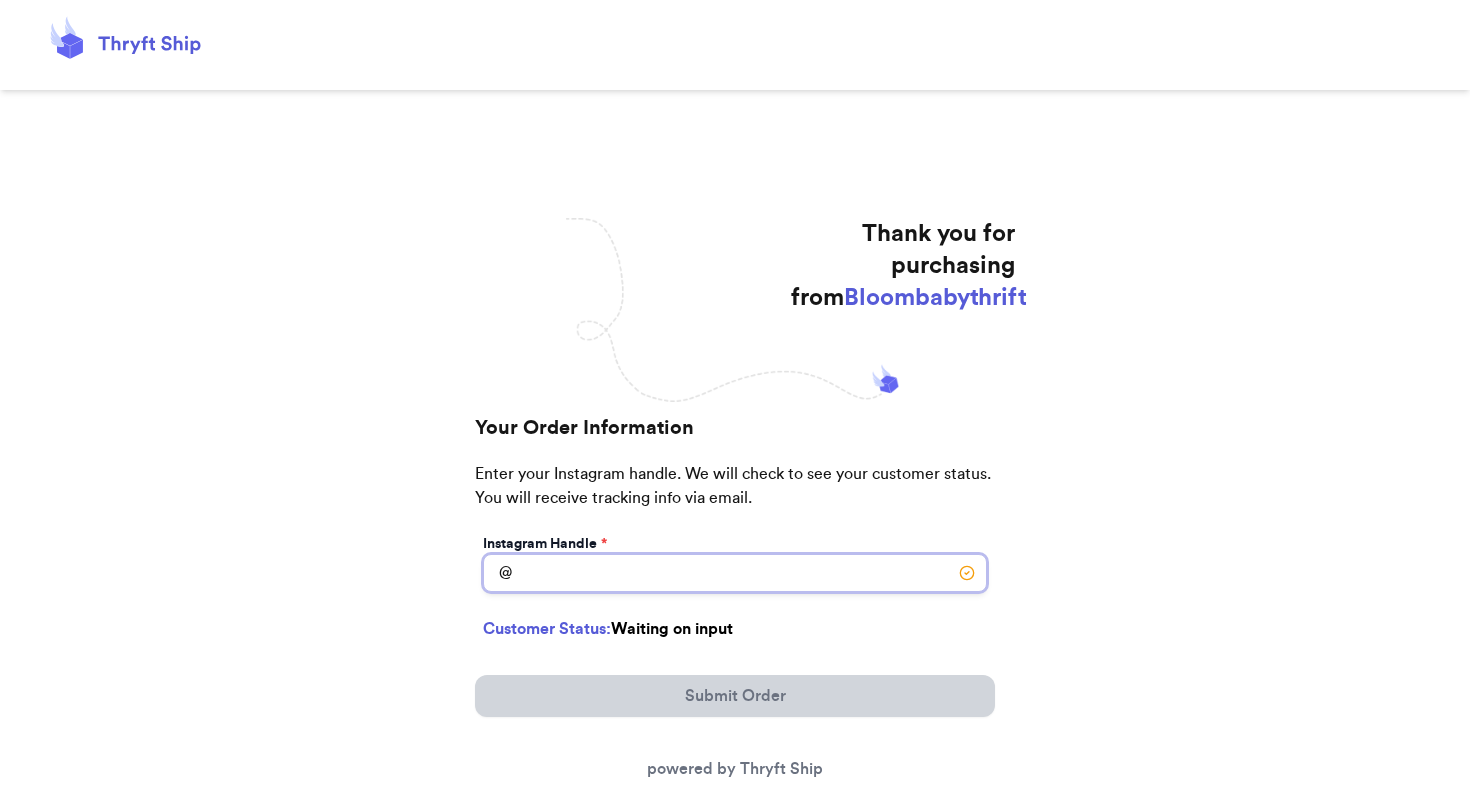 click on "Instagram Handle *" at bounding box center (735, 573) 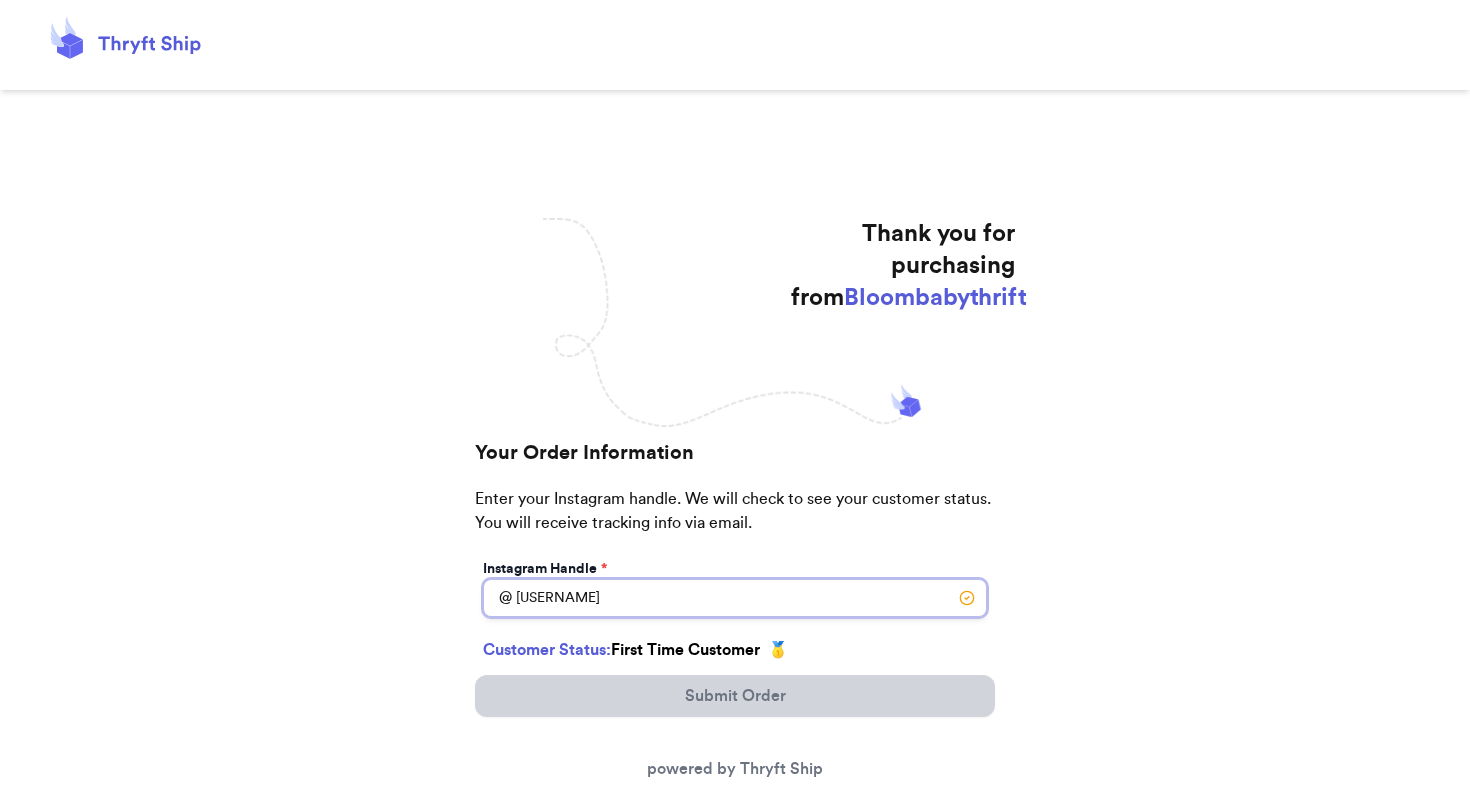 click on "[USERNAME]" at bounding box center [735, 598] 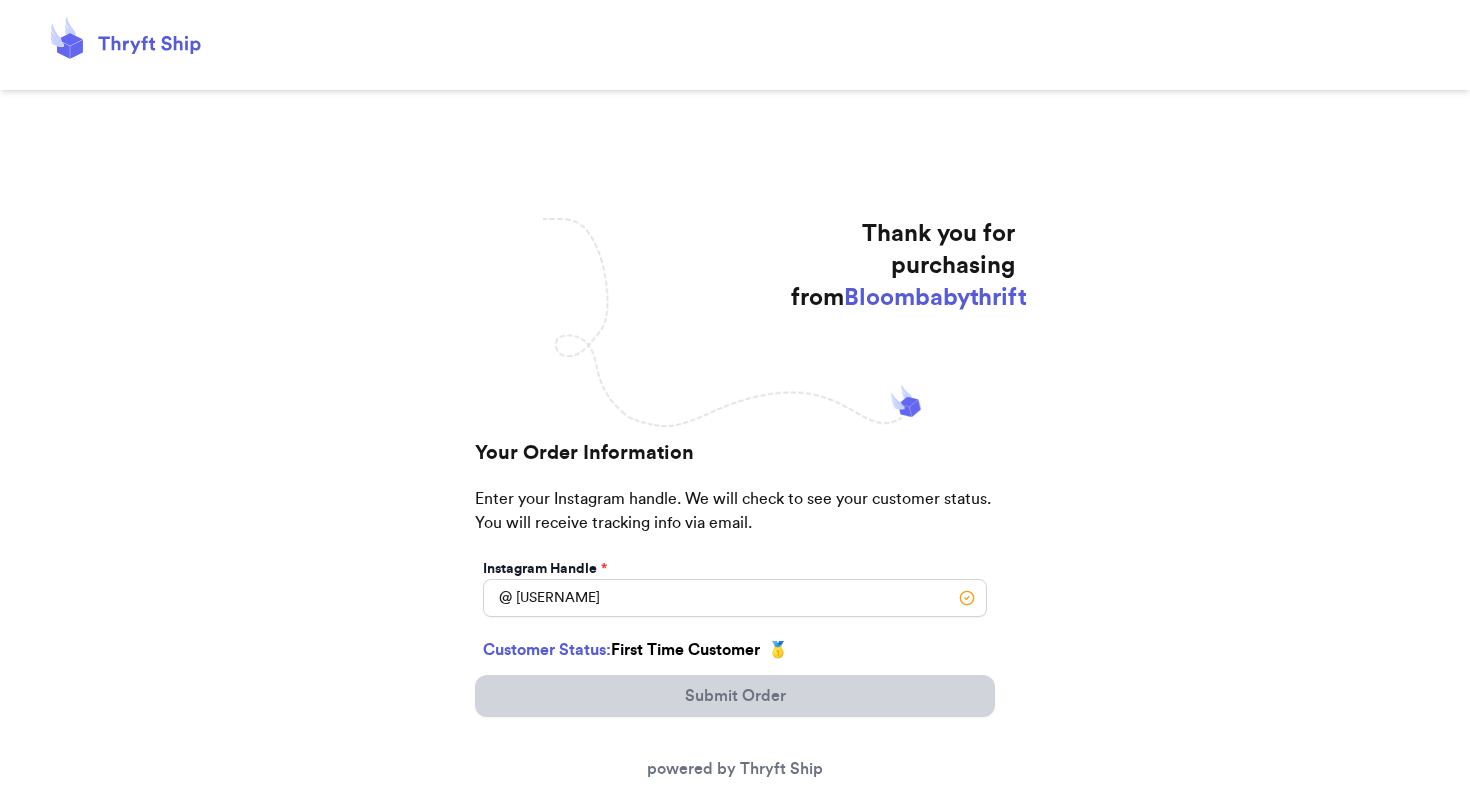 click on "Thank you for   purchasing   from  Bloombabythrift Your Order Information Enter your Instagram handle. We will check to see your customer status. You will receive tracking info via email. Instagram Handle * @ [USERNAME] Customer Status:  First Time Customer 🥇 Enter Shipping Information below.
Address is securely saved for future orders. Item 1 * Order Total Email * Confirm Email * First Name * Last Name * Address Line 1 * Apartment, Suite, Etc. (opt) Country * United States Canada Australia State * Alabama Alaska Arizona Arkansas California Colorado Connecticut Delaware District of Columbia Florida Georgia Hawaii Idaho Illinois Indiana Iowa Kansas Kentucky Louisiana Maine Maryland Massachusetts Michigan Minnesota Mississippi Missouri Montana Nebraska Nevada New Hampshire New Jersey New Mexico New York North Carolina North Dakota Ohio Oklahoma Oregon Pennsylvania Rhode Island South Carolina South Dakota Tennessee Texas Utah Vermont Virginia Washington West Virginia Wisconsin Wyoming Armed Forces Americas * *" at bounding box center (735, 1106) 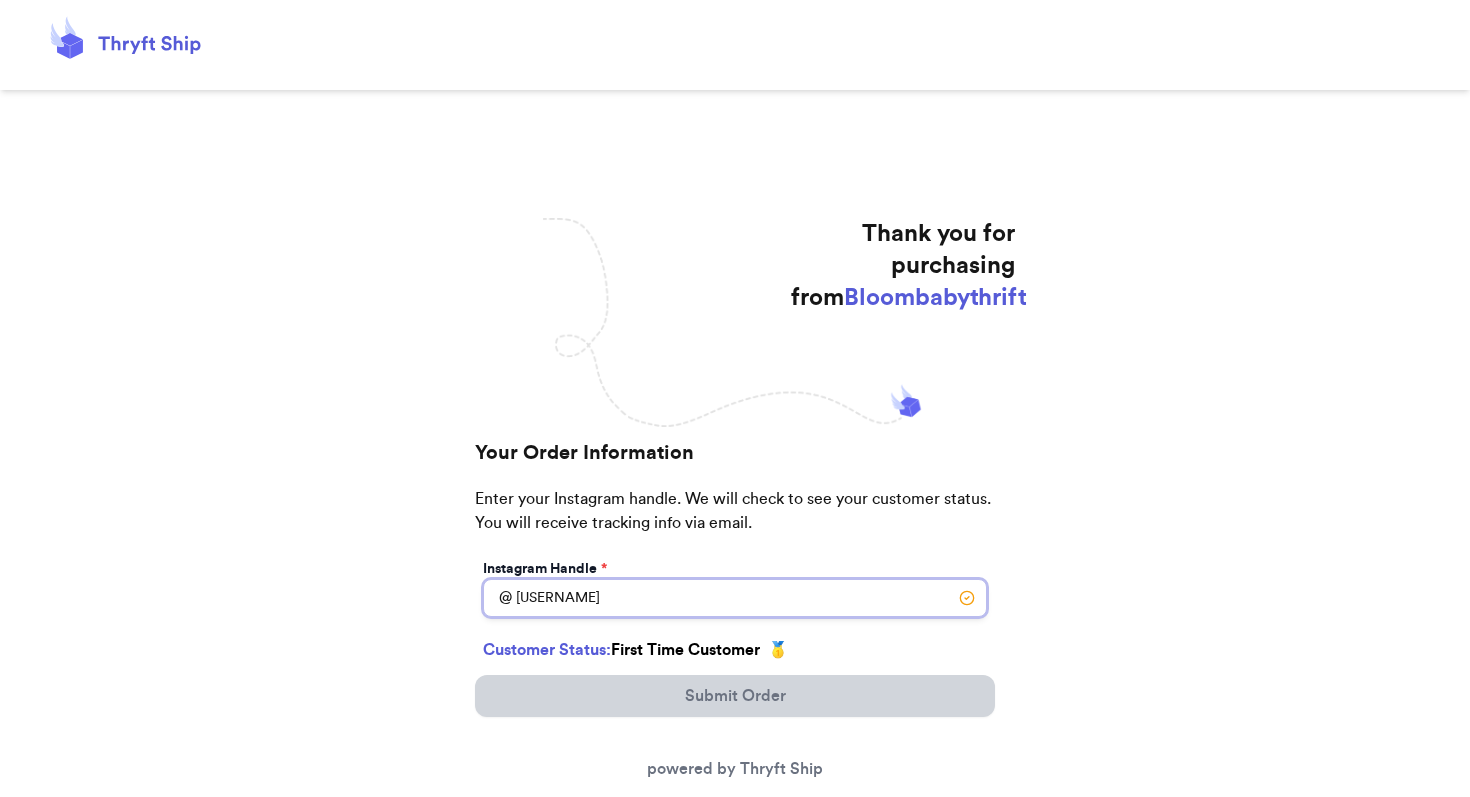 click on "[USERNAME]" at bounding box center [735, 598] 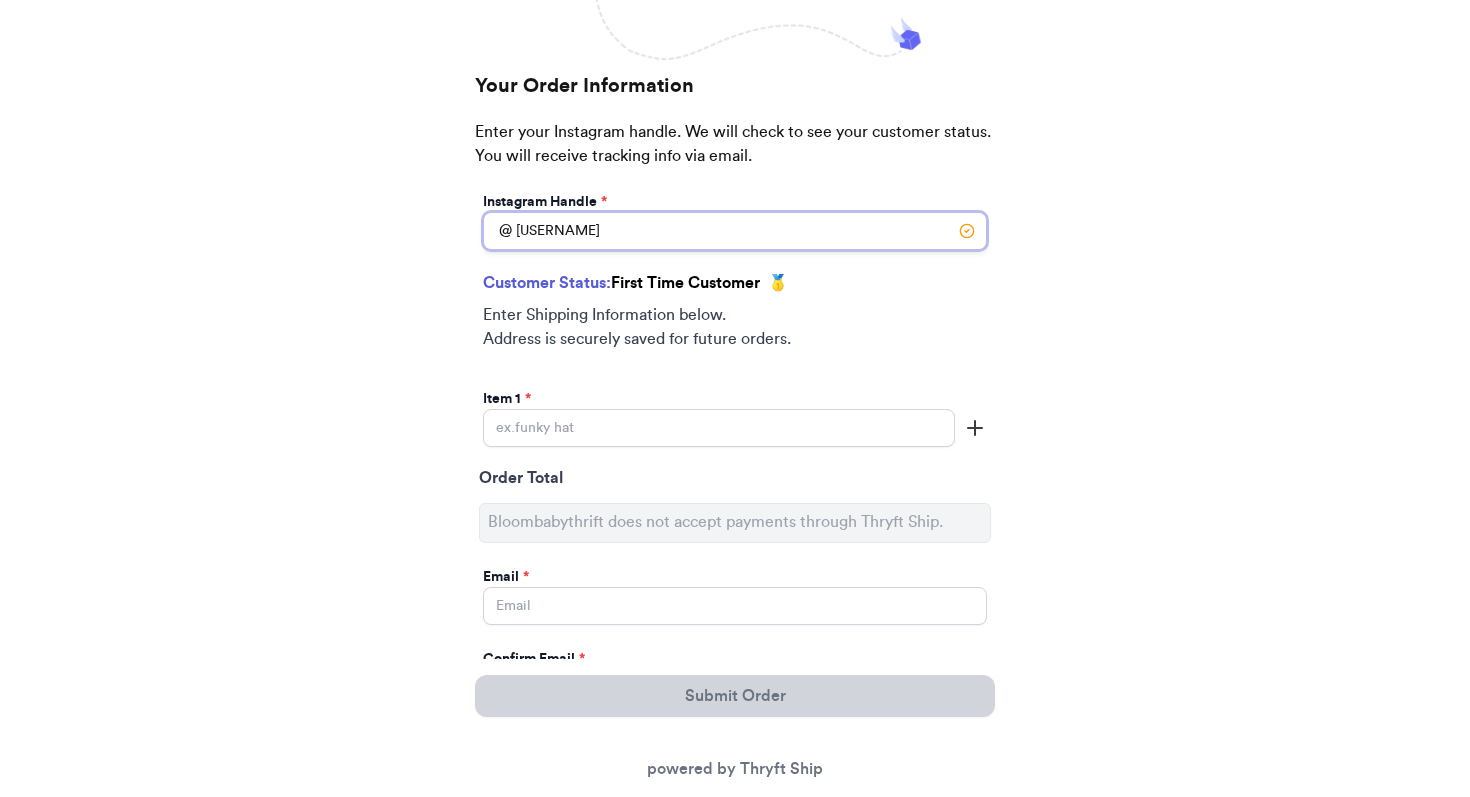 scroll, scrollTop: 383, scrollLeft: 0, axis: vertical 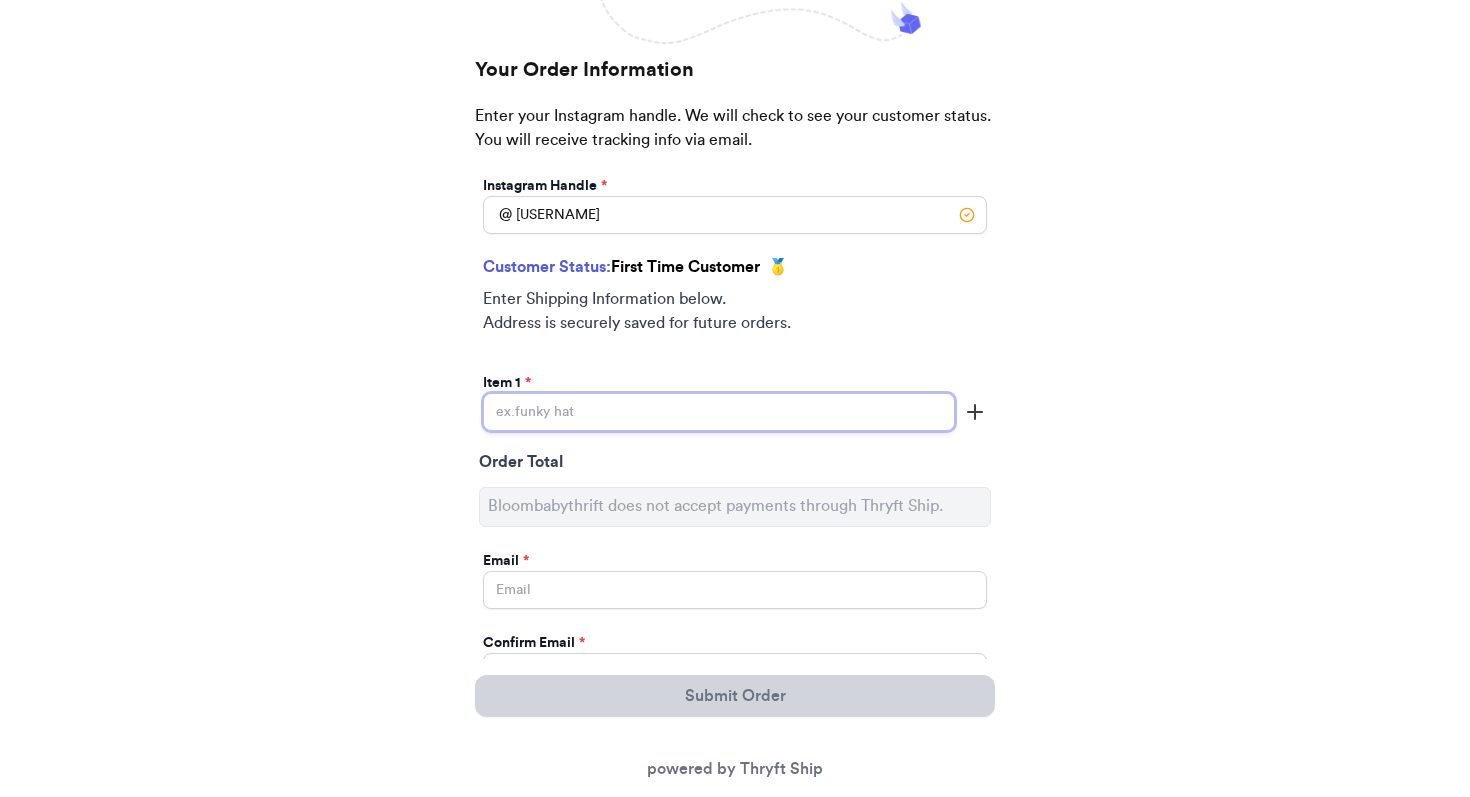 click on "Instagram Handle *" at bounding box center (719, 412) 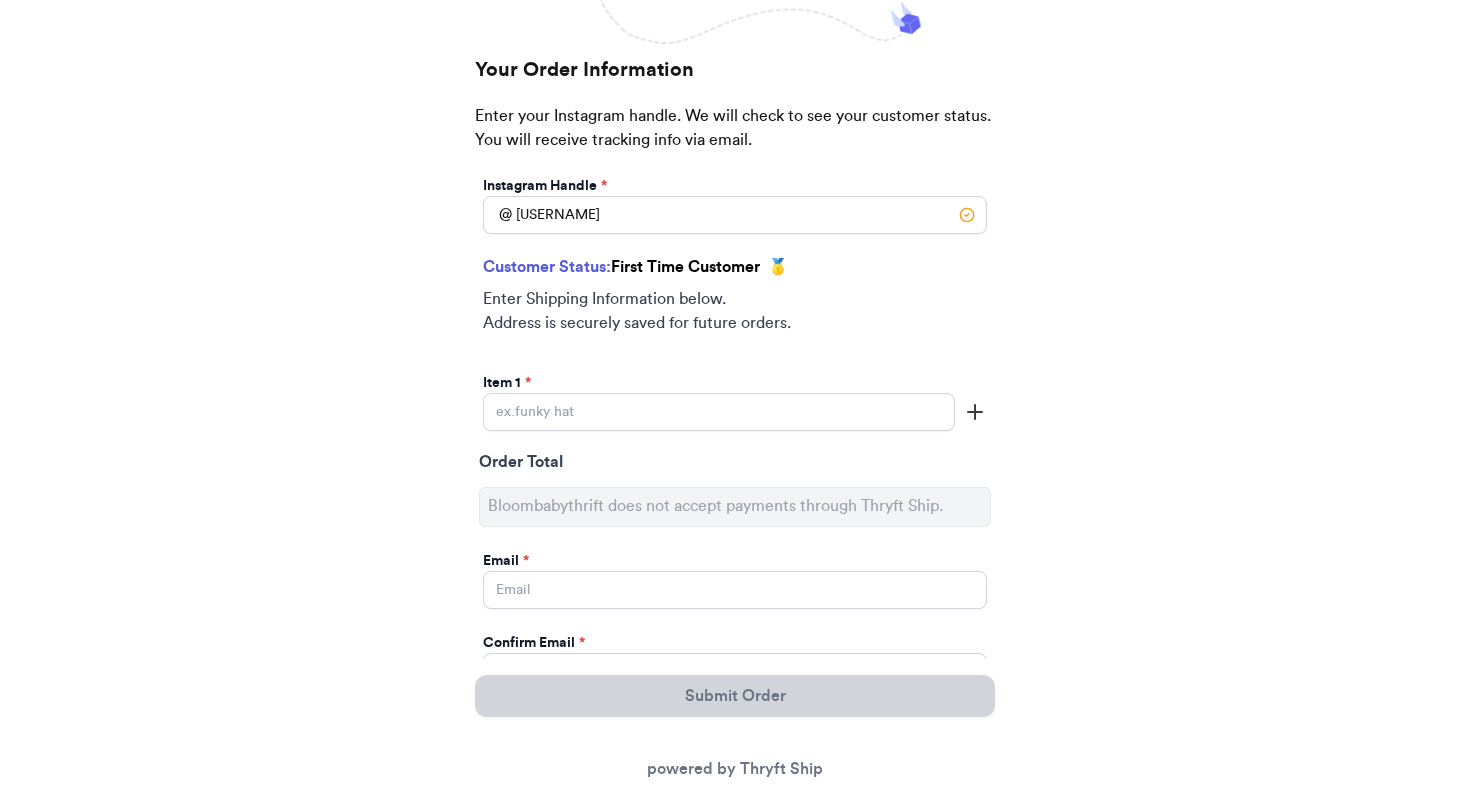 click 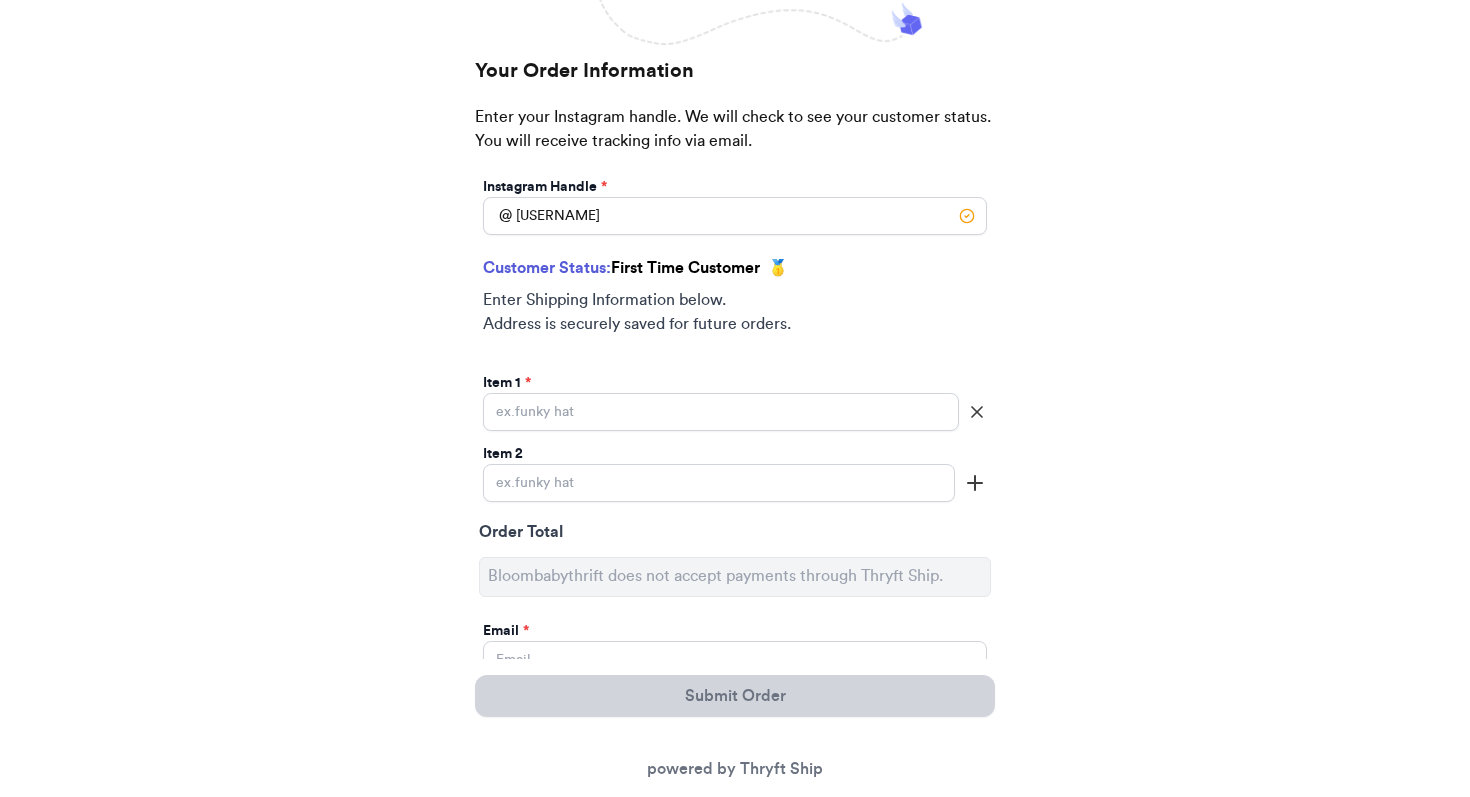 click 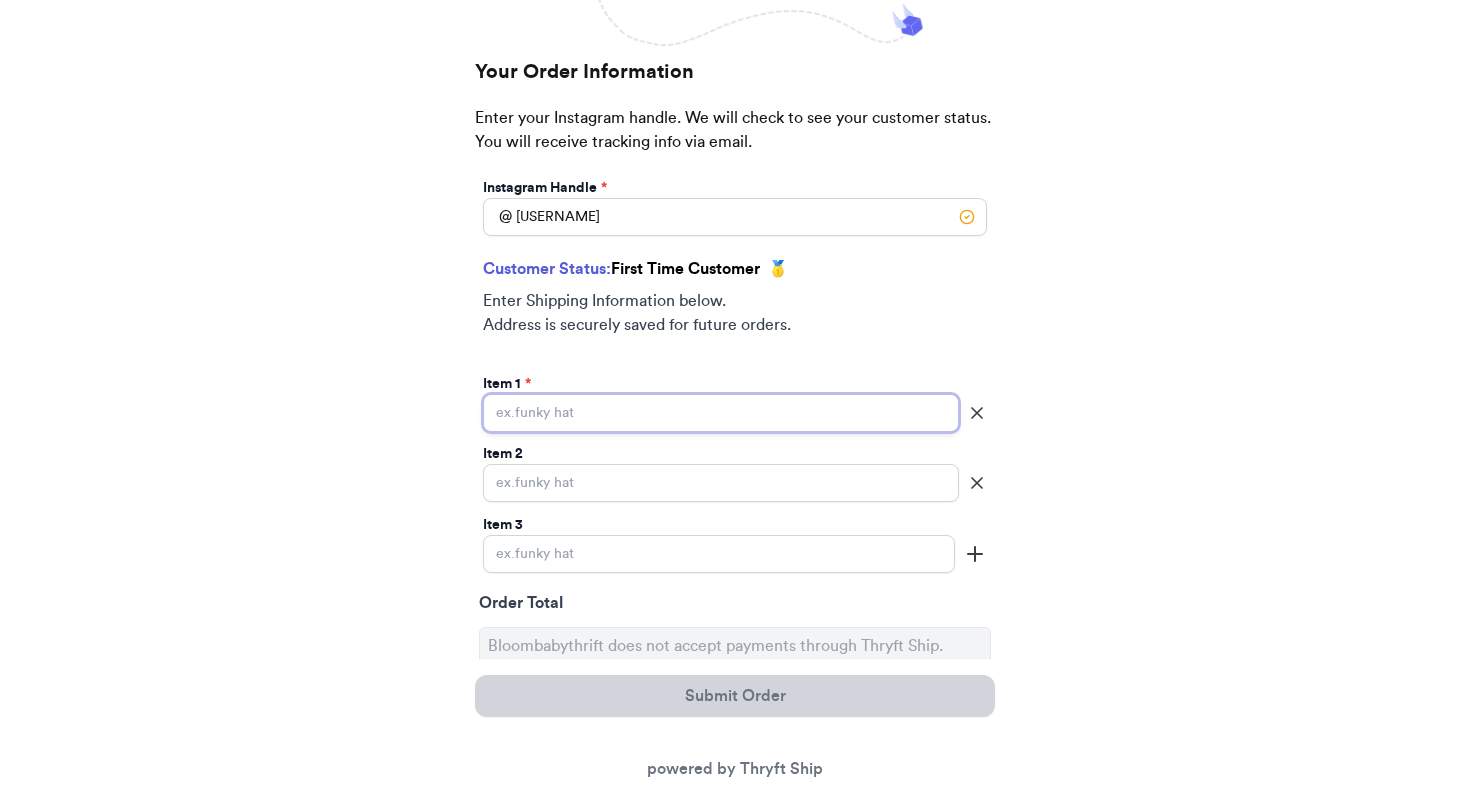 click on "Instagram Handle *" at bounding box center [721, 413] 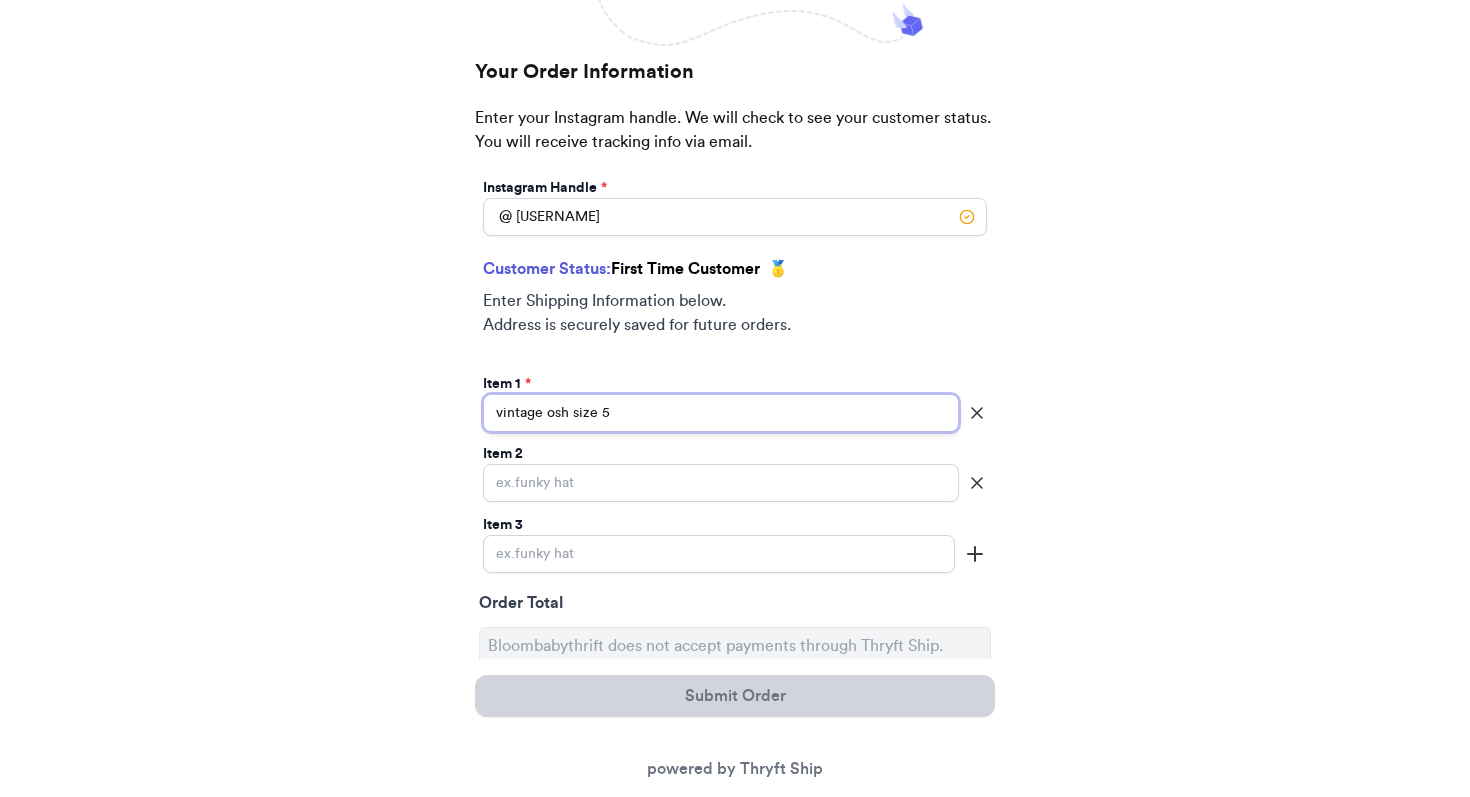 type on "vintage osh size 5" 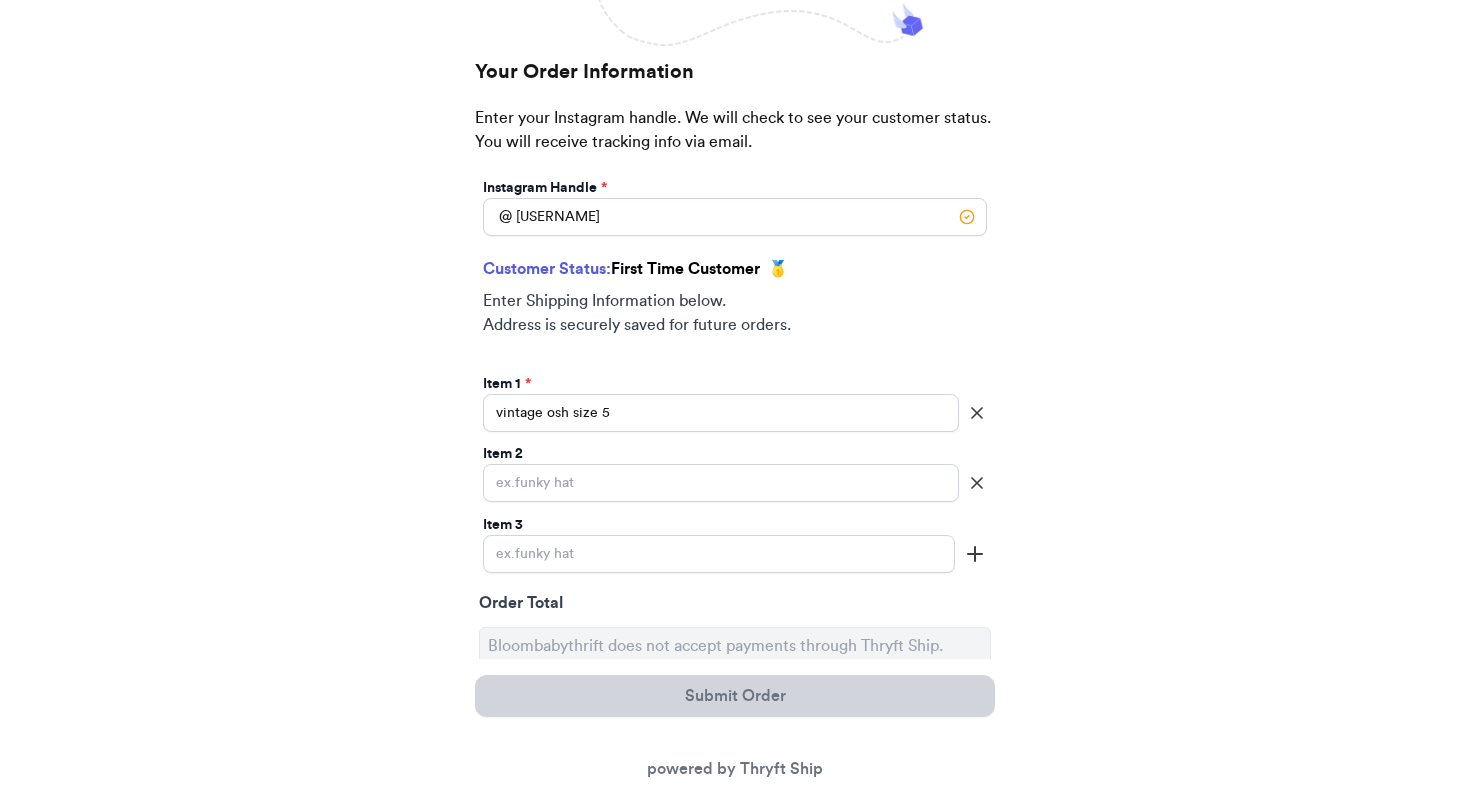 type 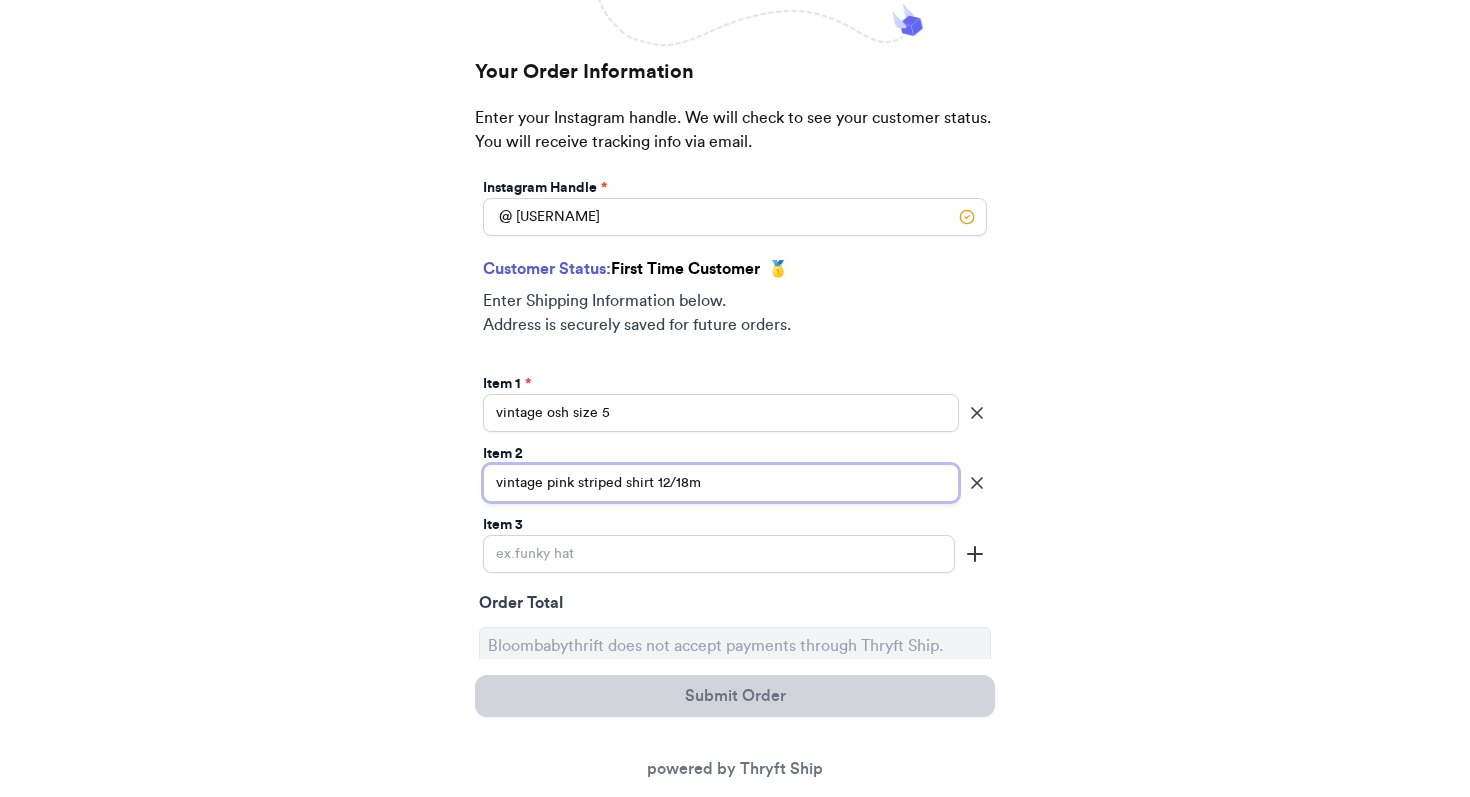 type on "vintage pink striped shirt 12/18m" 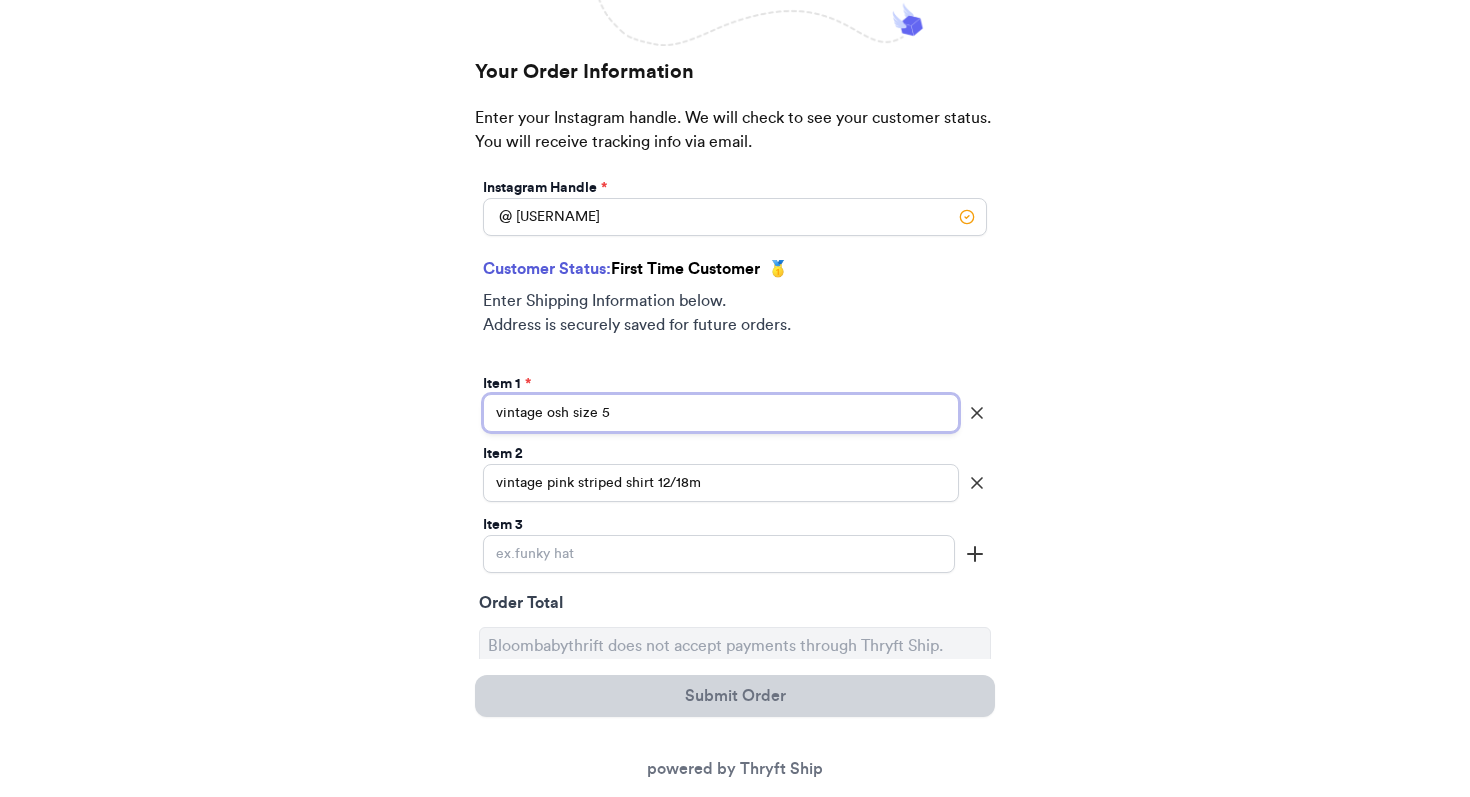 click on "vintage osh size 5" at bounding box center (721, 413) 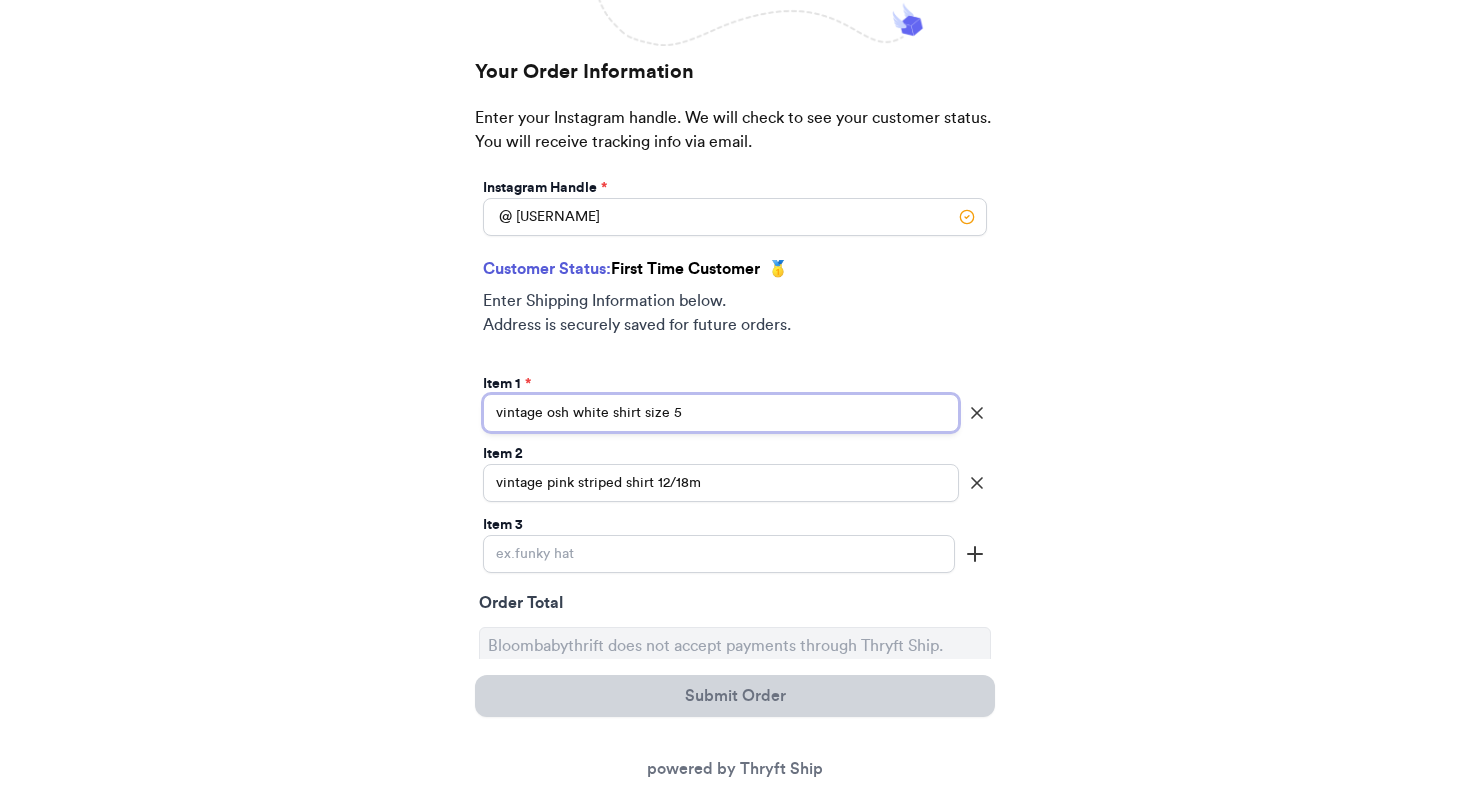 type on "vintage osh white shirt size 5" 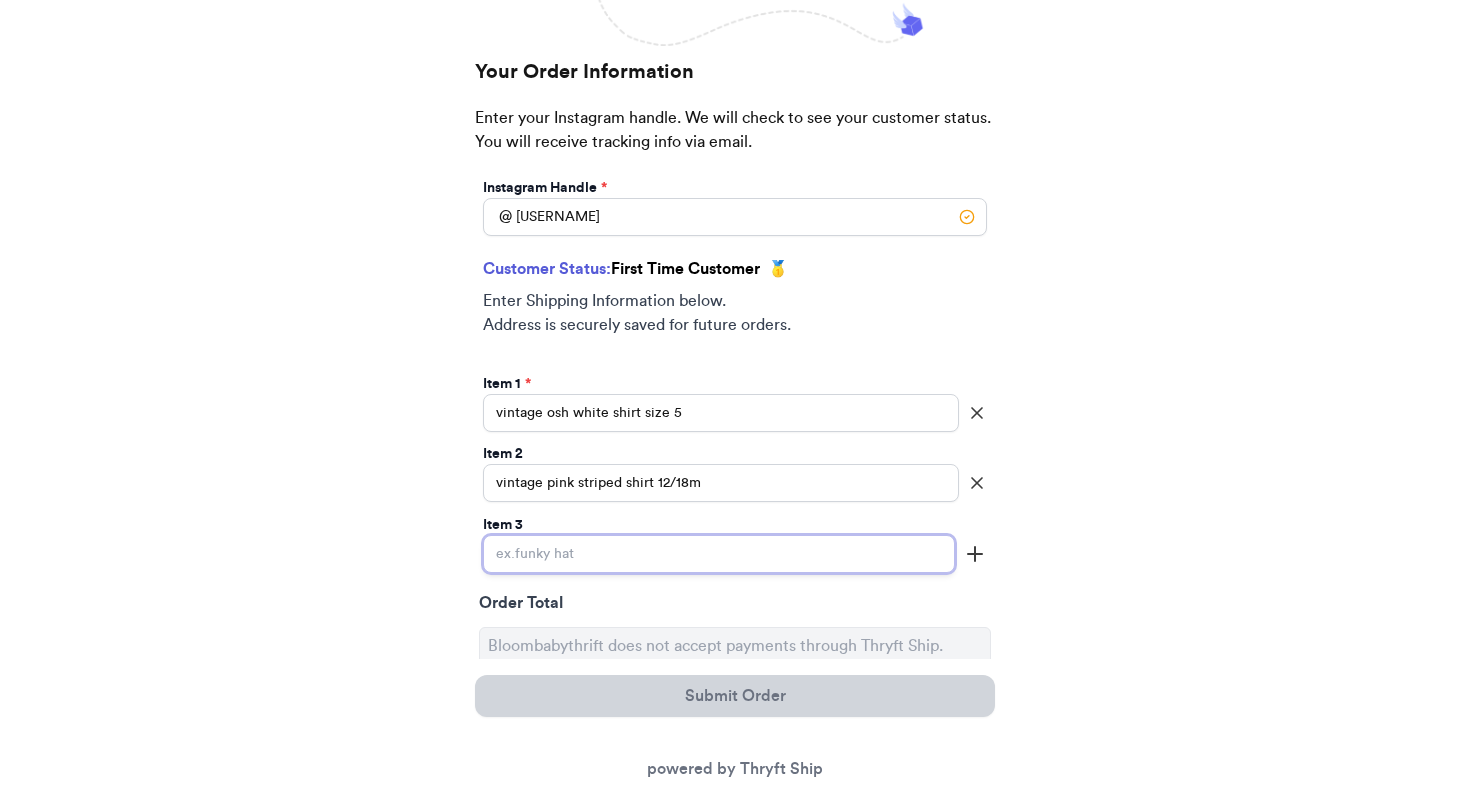 click on "Instagram Handle *" at bounding box center (719, 554) 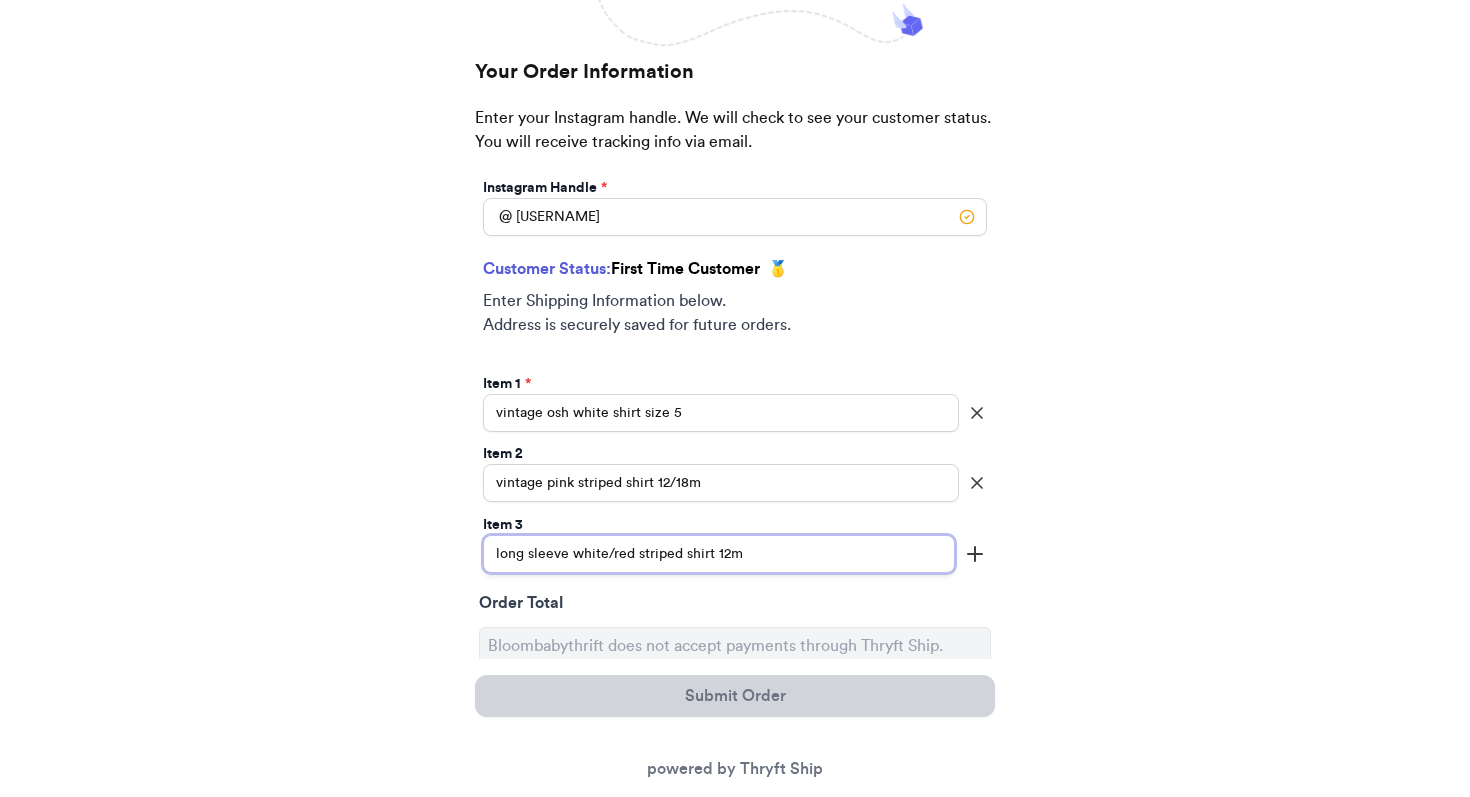 type on "long sleeve white/red striped shirt 12m" 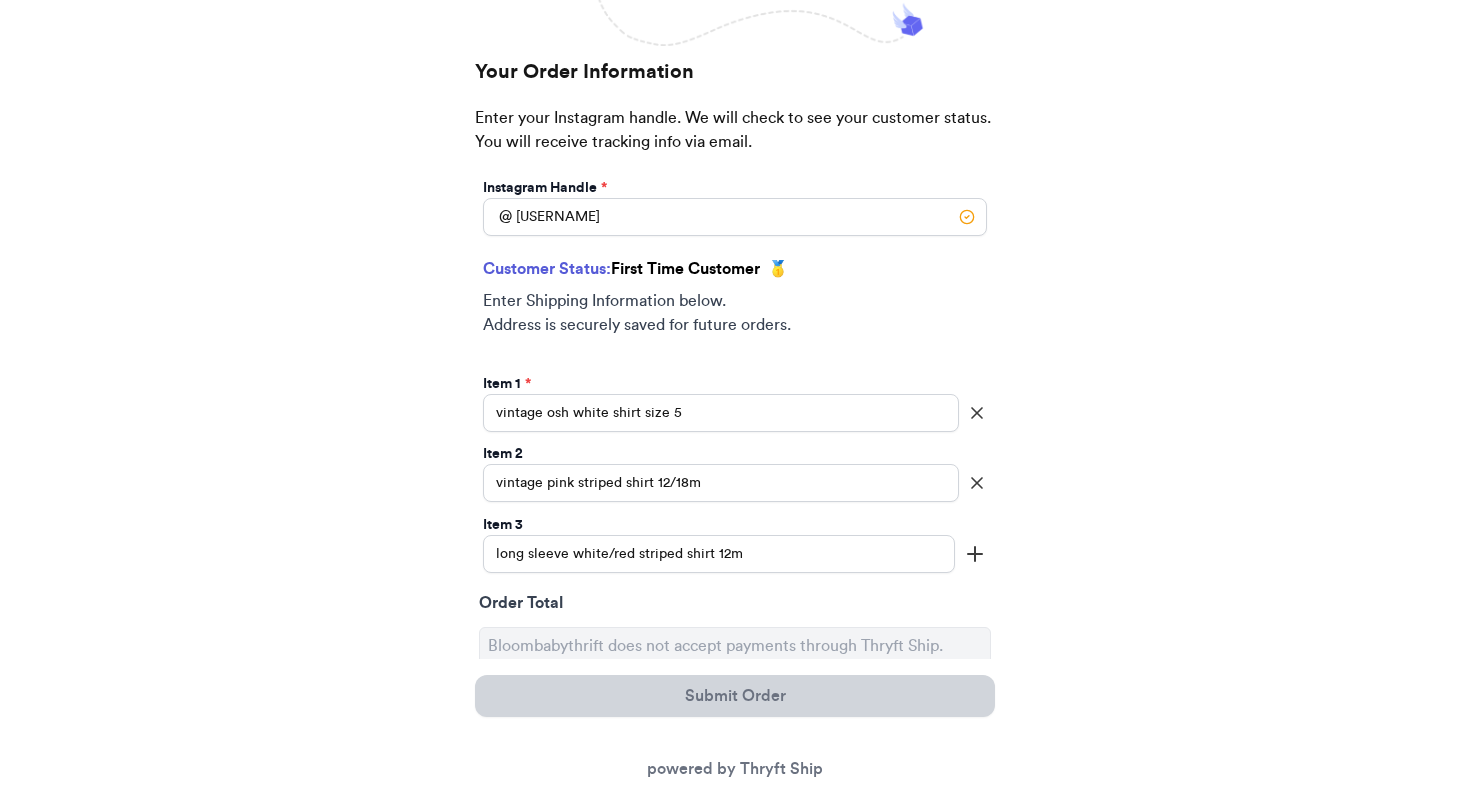 click 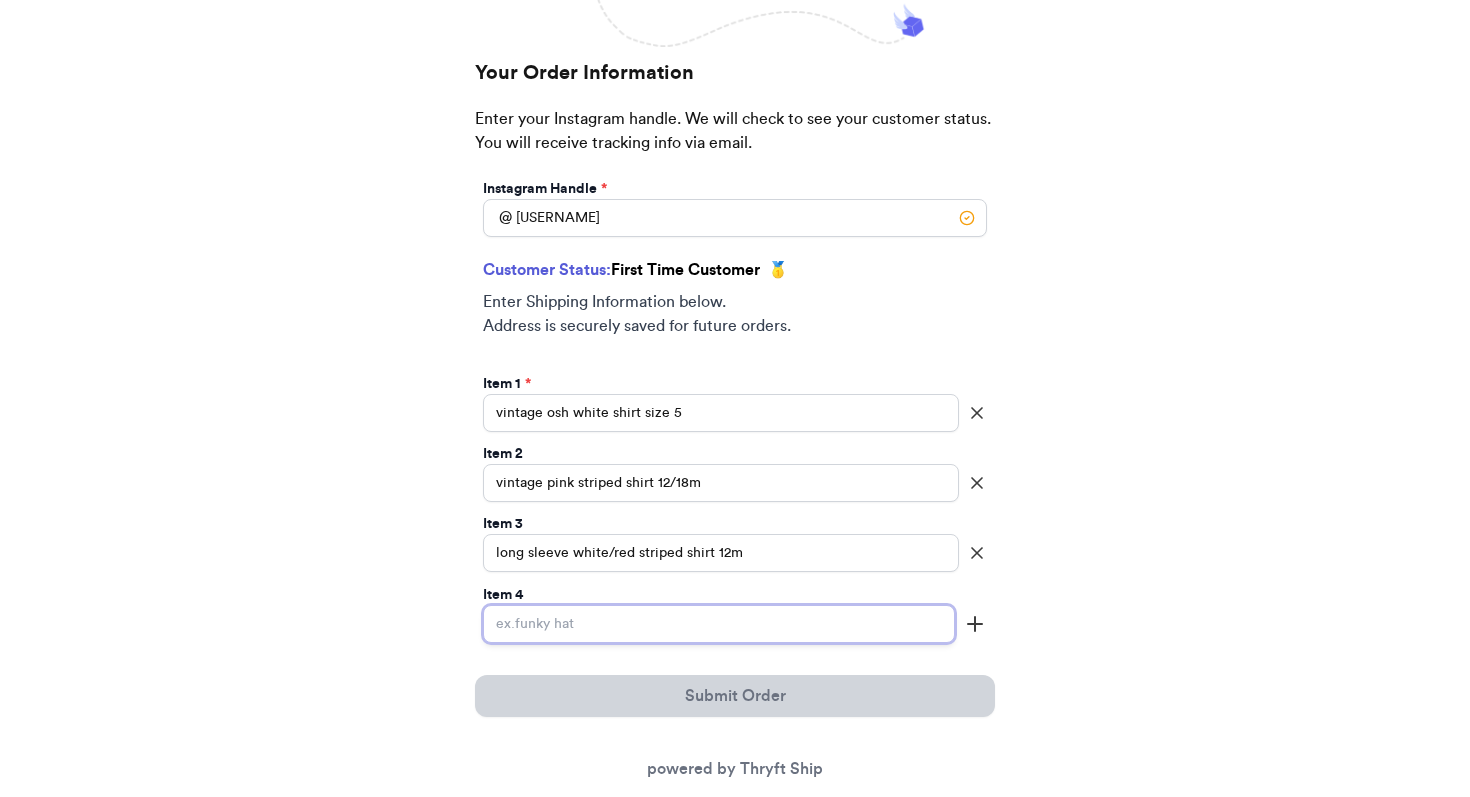 click on "Instagram Handle *" at bounding box center (719, 624) 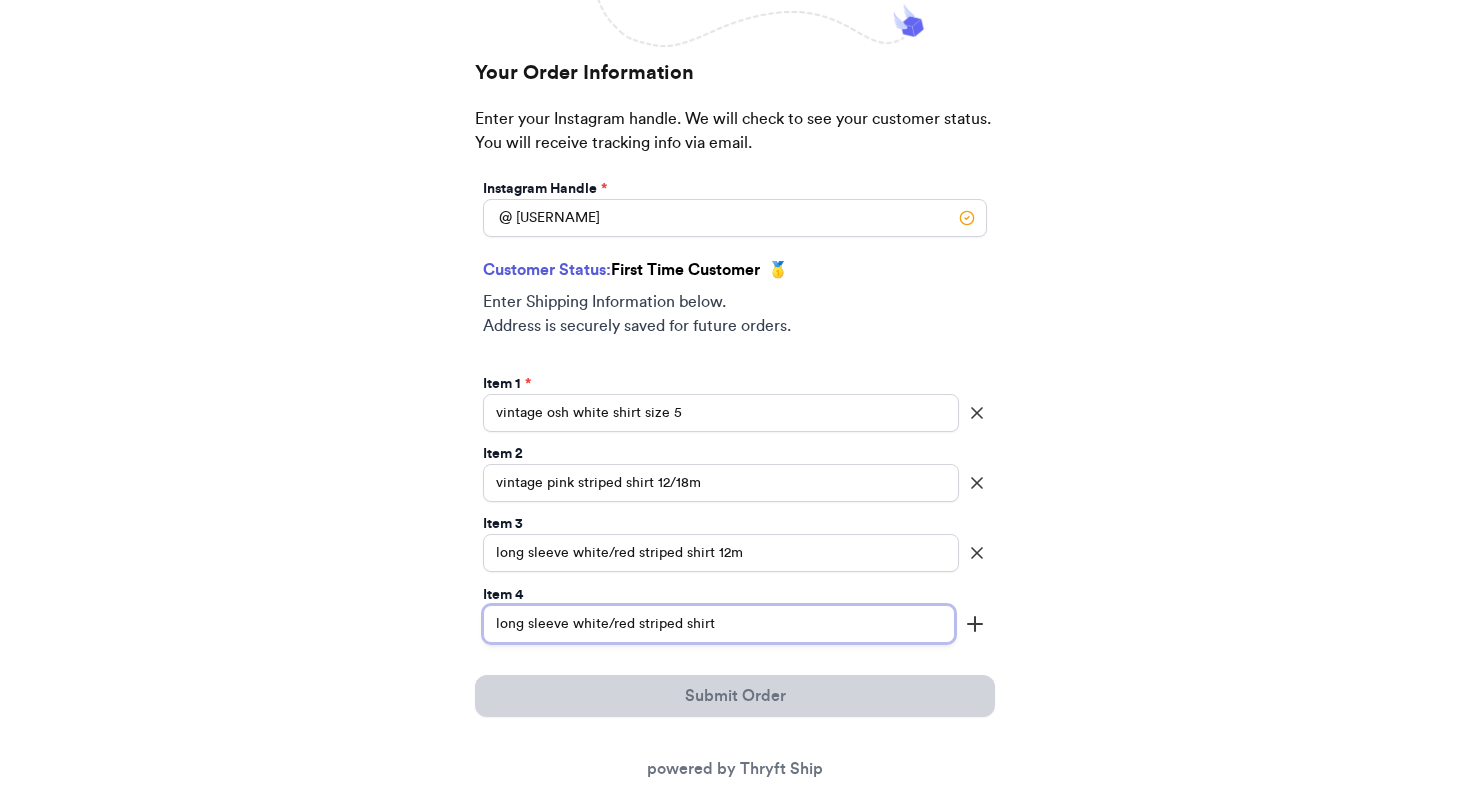 click on "long sleeve white/red striped shirt" at bounding box center [719, 624] 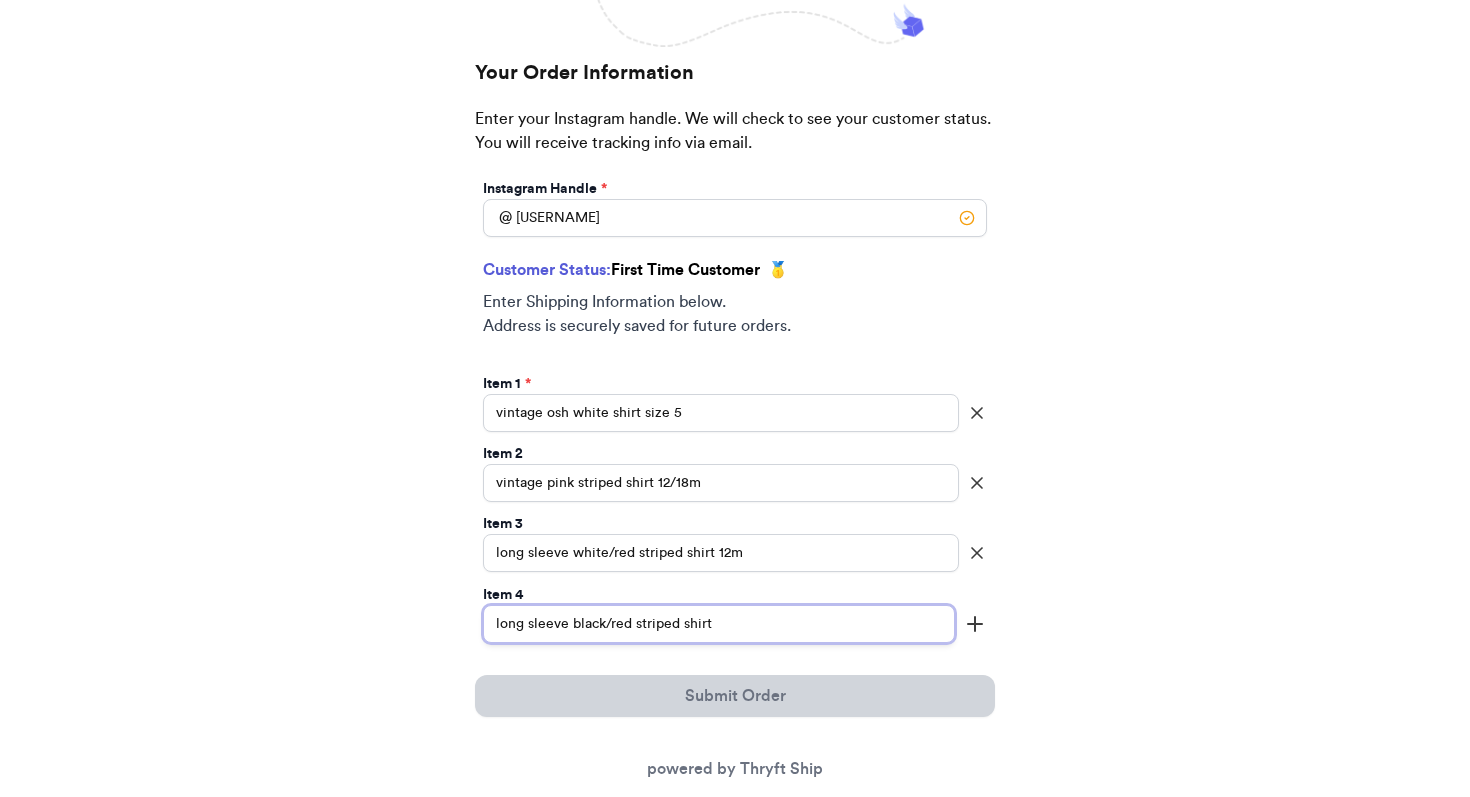 click on "long sleeve black/red striped shirt" at bounding box center [719, 624] 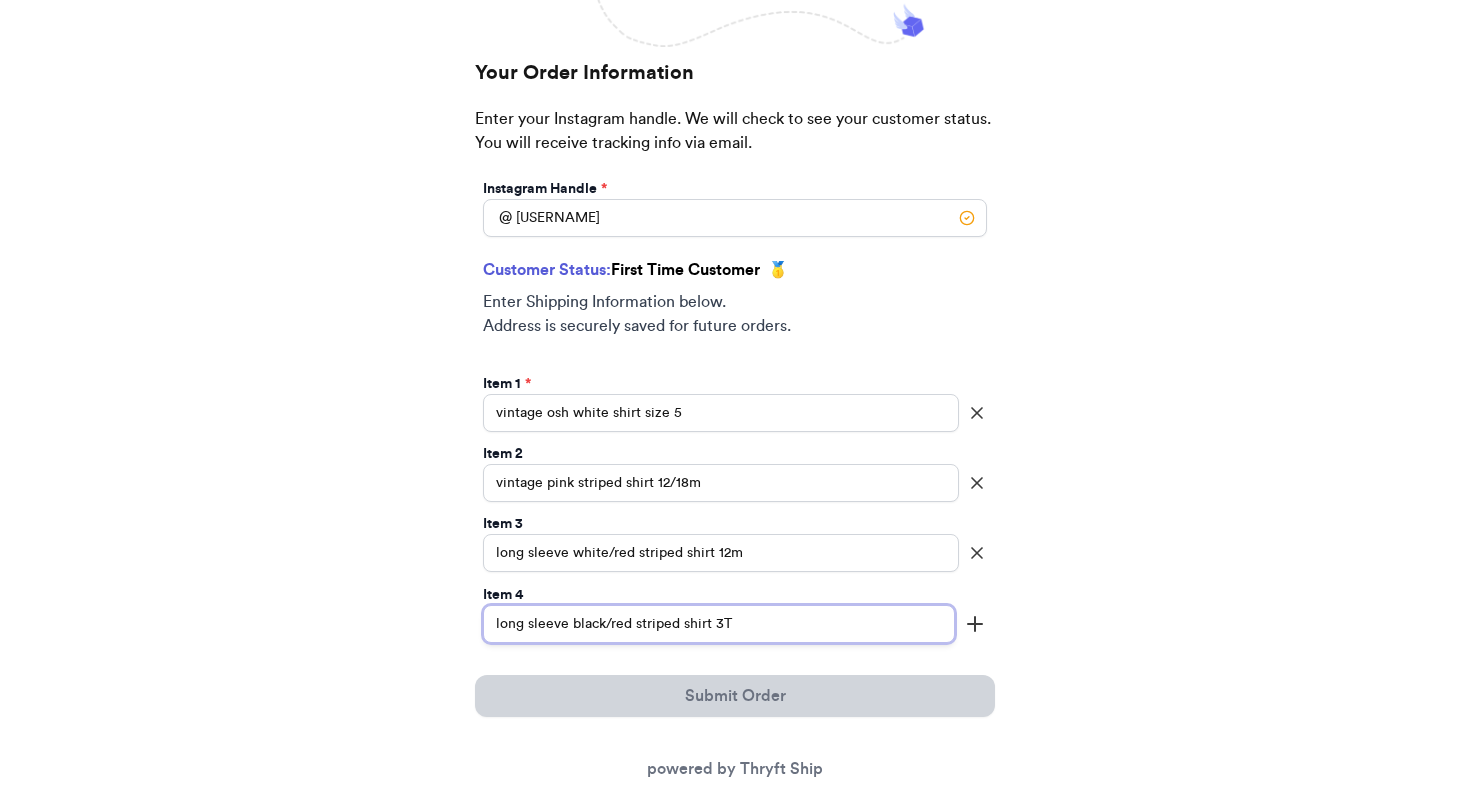 type on "long sleeve black/red striped shirt 3T" 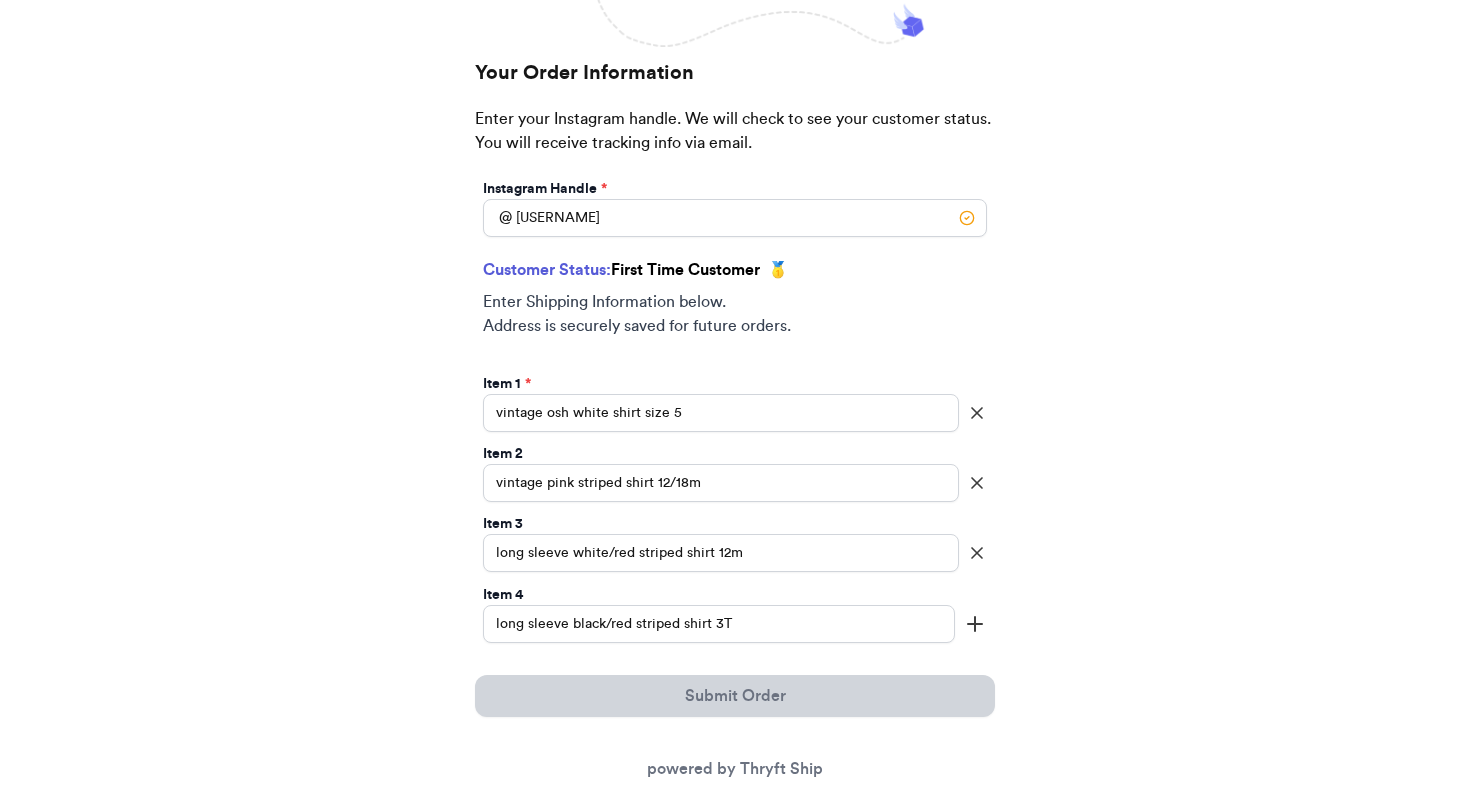 click 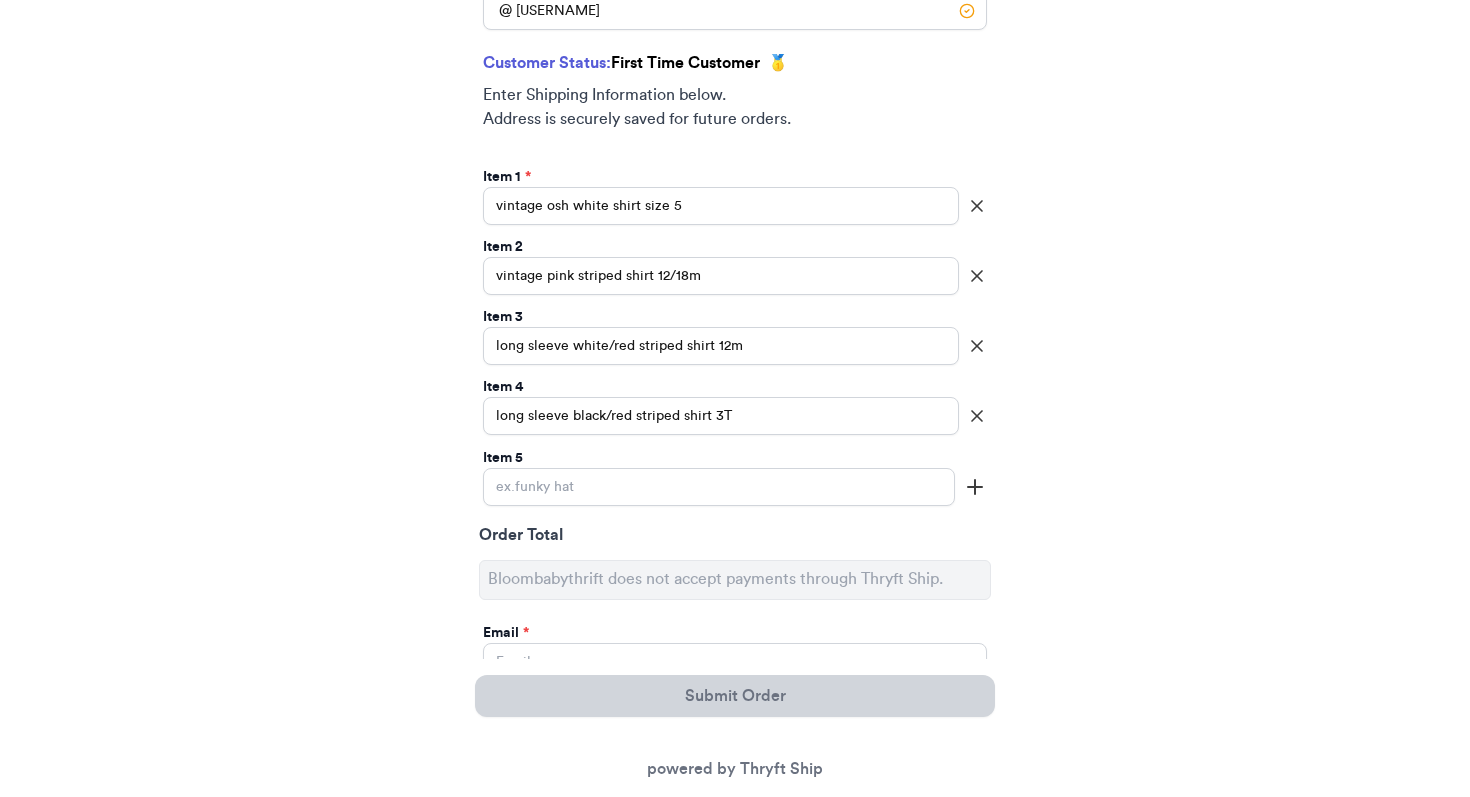 scroll, scrollTop: 622, scrollLeft: 0, axis: vertical 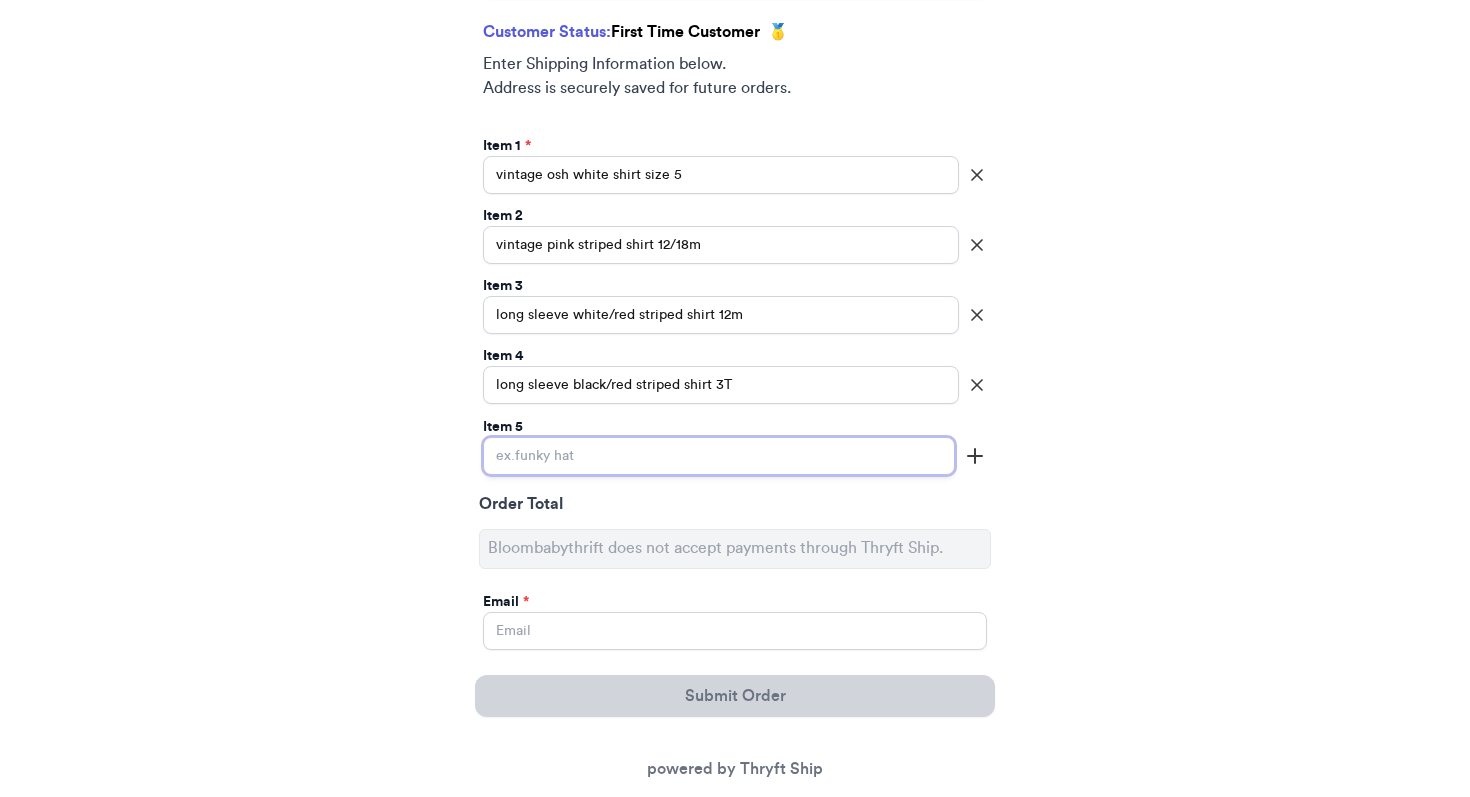 click on "Instagram Handle *" at bounding box center (719, 456) 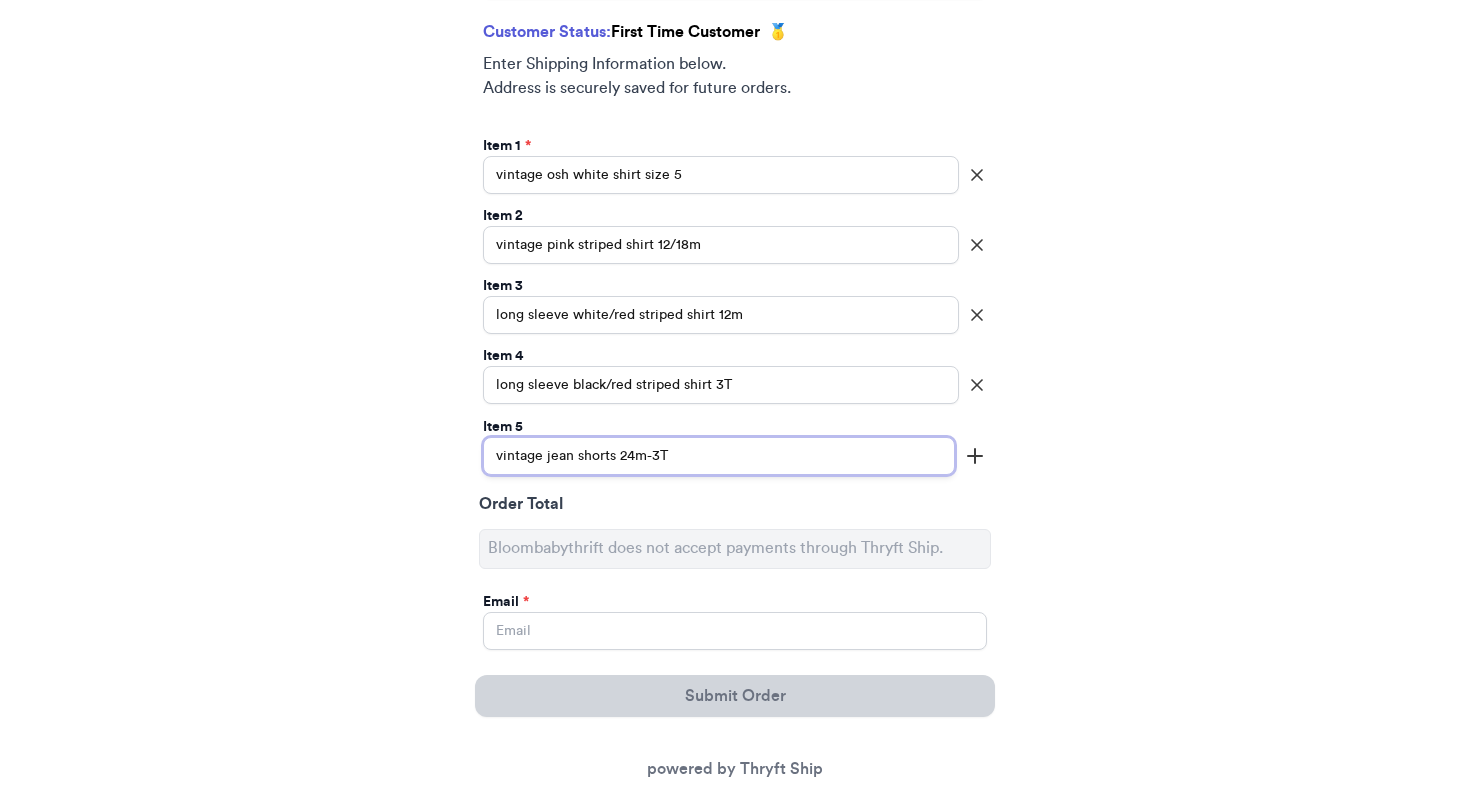 type on "vintage jean shorts 24m-3T" 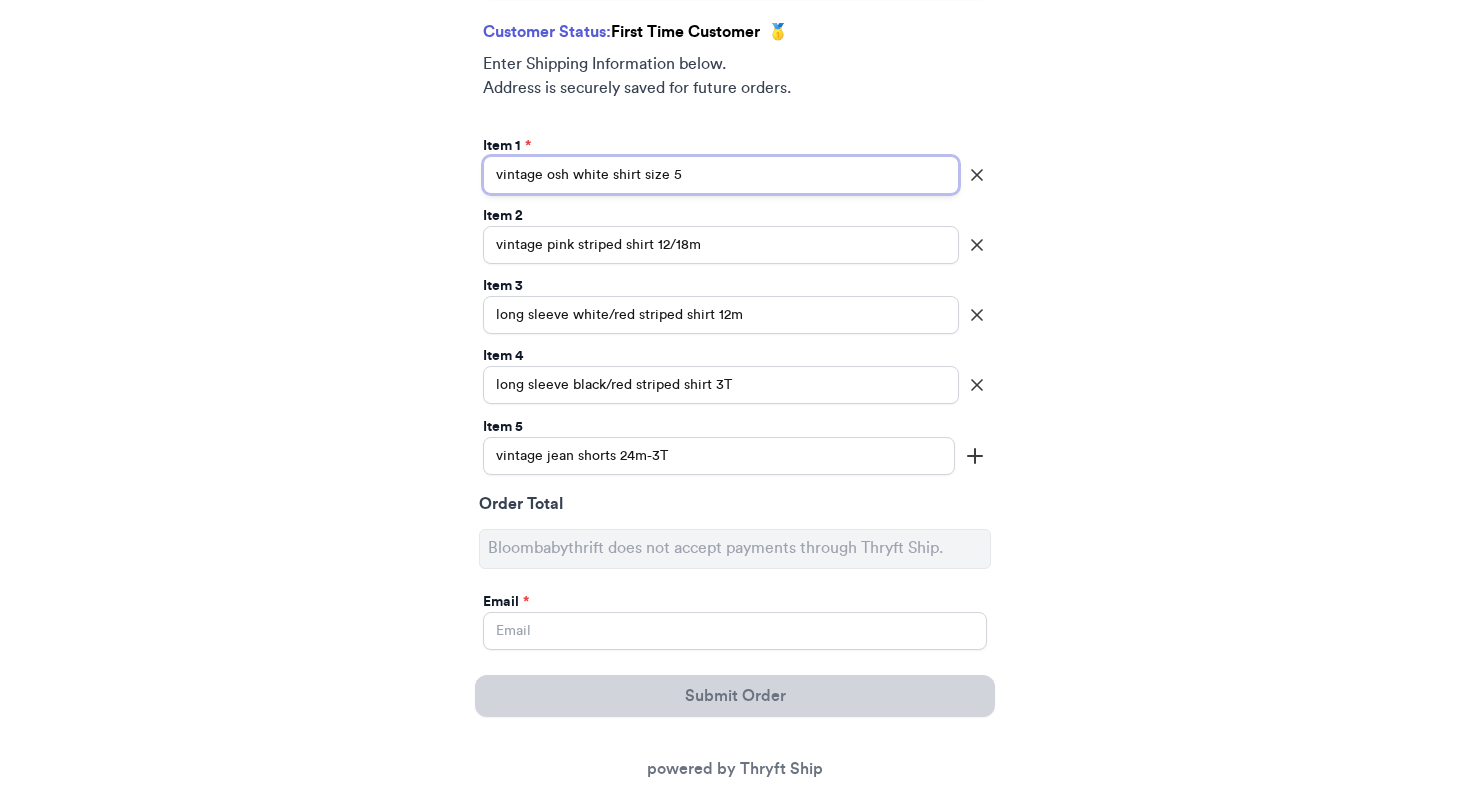 click on "vintage osh white shirt size 5" at bounding box center (721, 175) 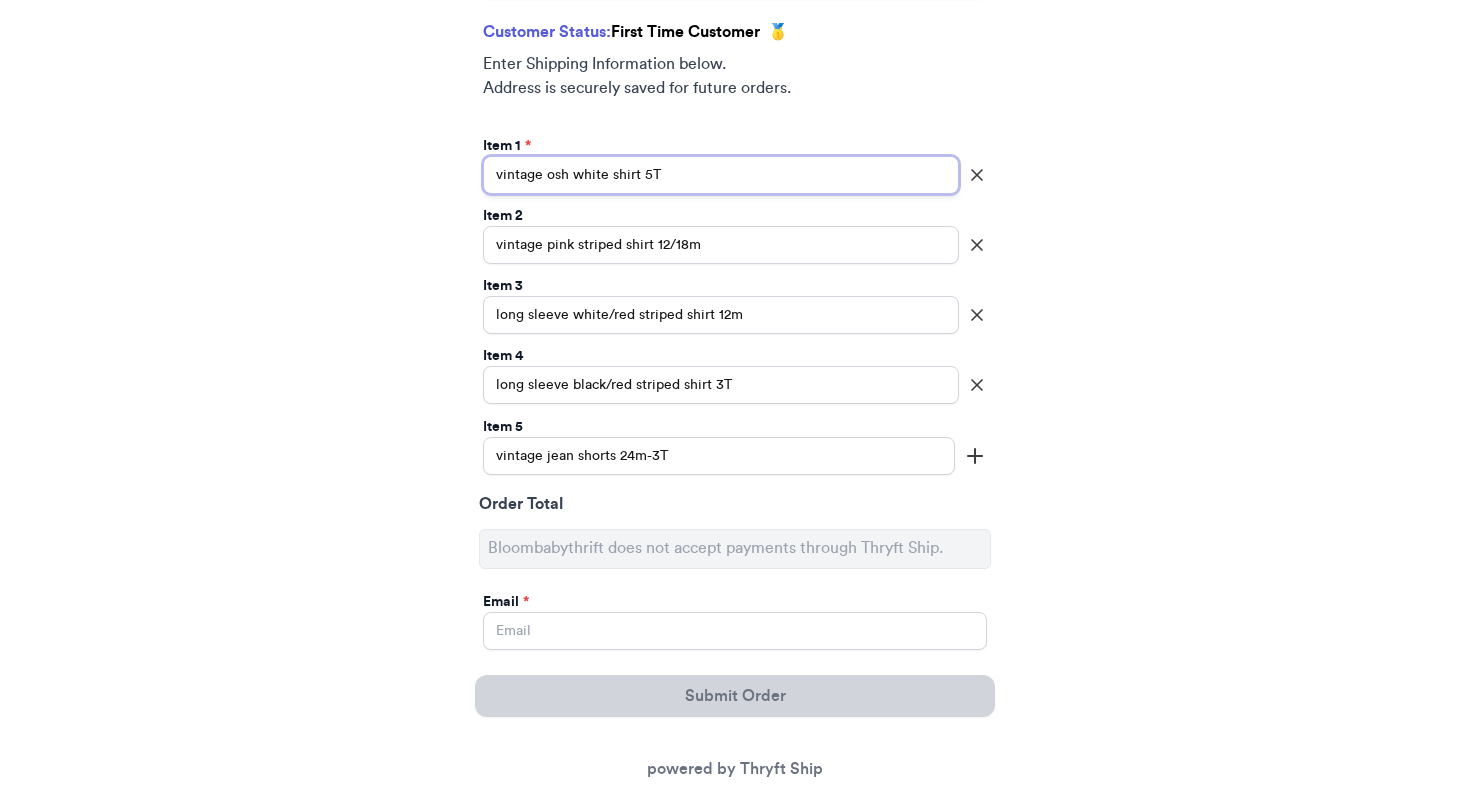 type on "vintage osh white shirt 5T" 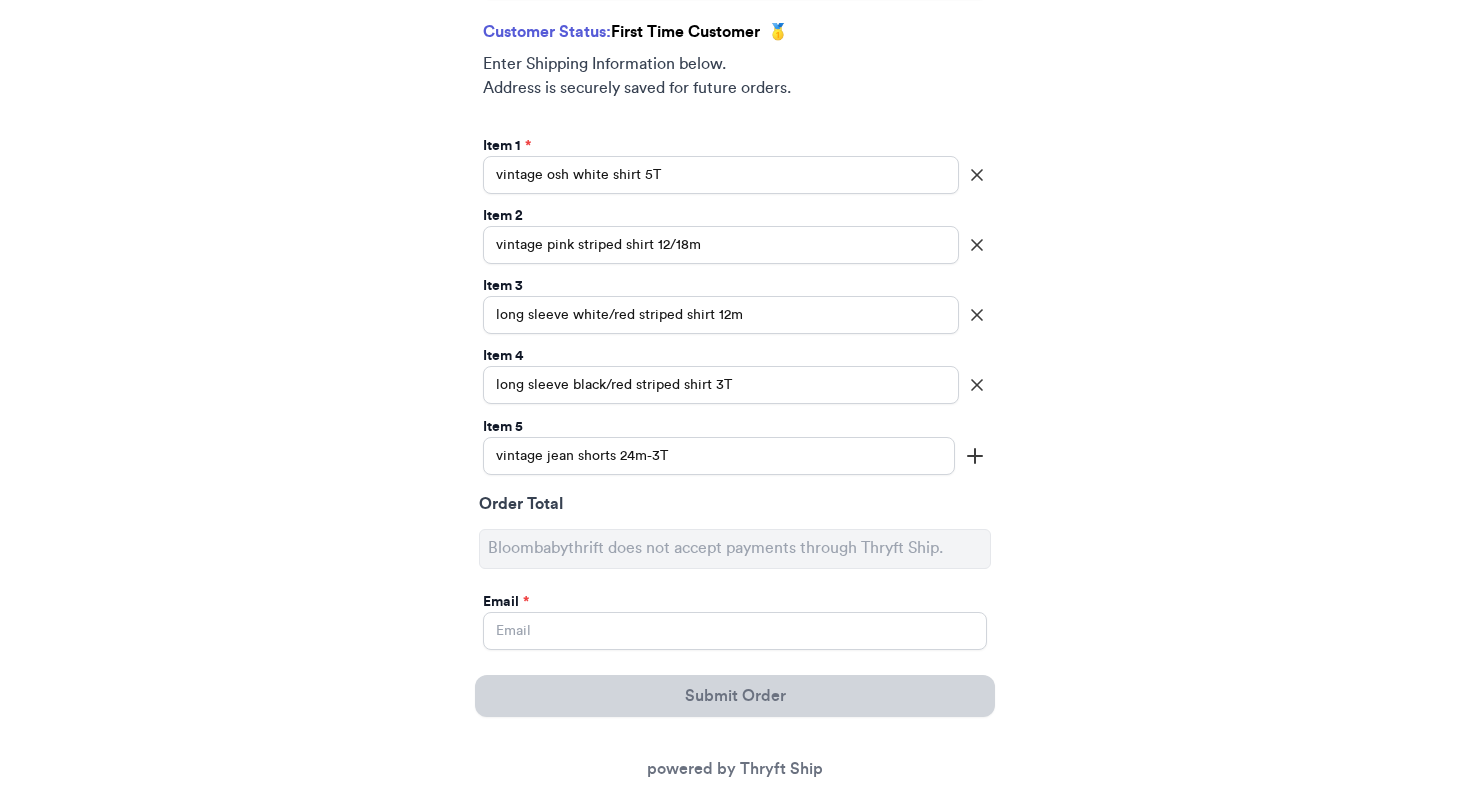 click 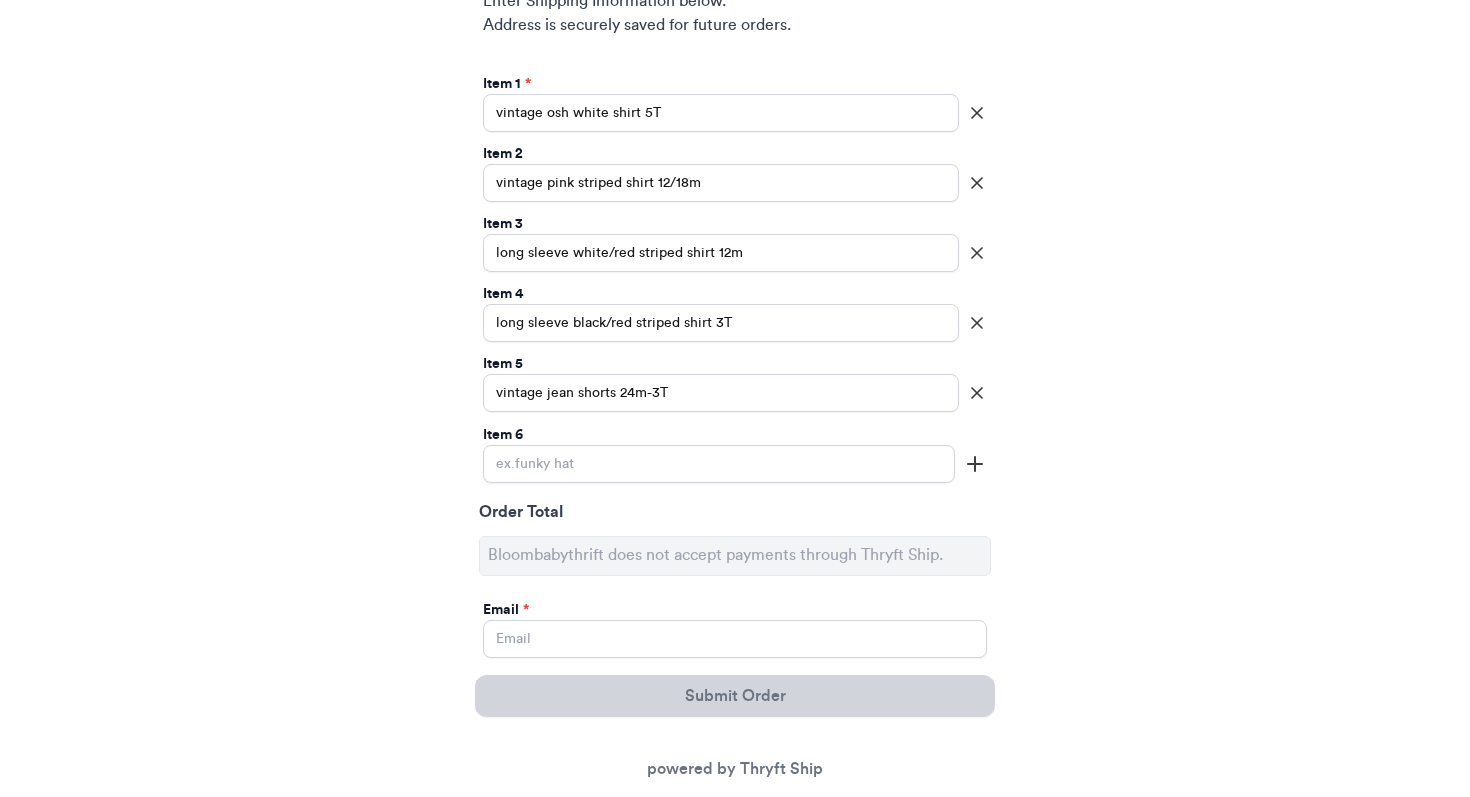 scroll, scrollTop: 697, scrollLeft: 0, axis: vertical 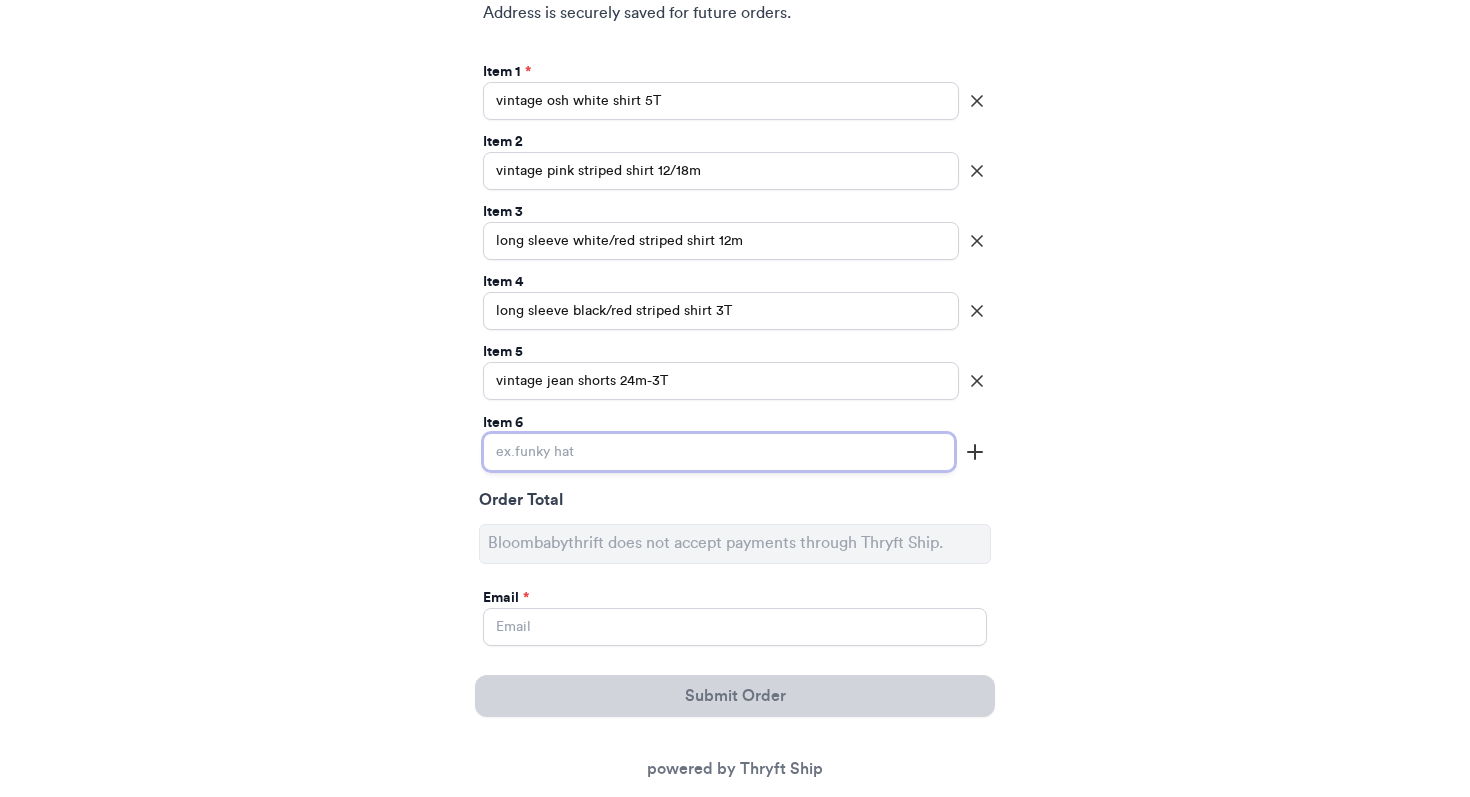click on "Instagram Handle *" at bounding box center (719, 452) 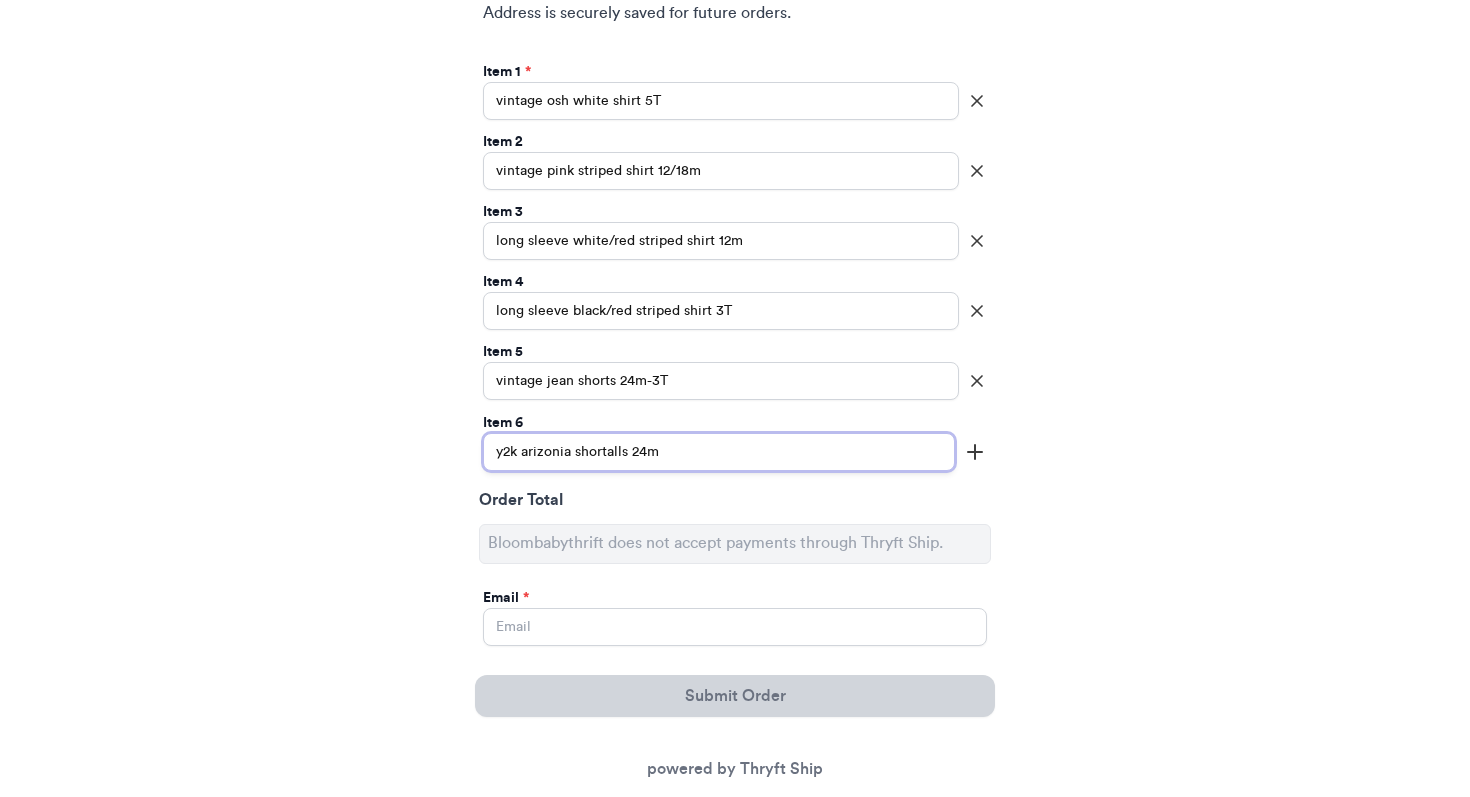 type on "y2k arizonia shortalls 24m" 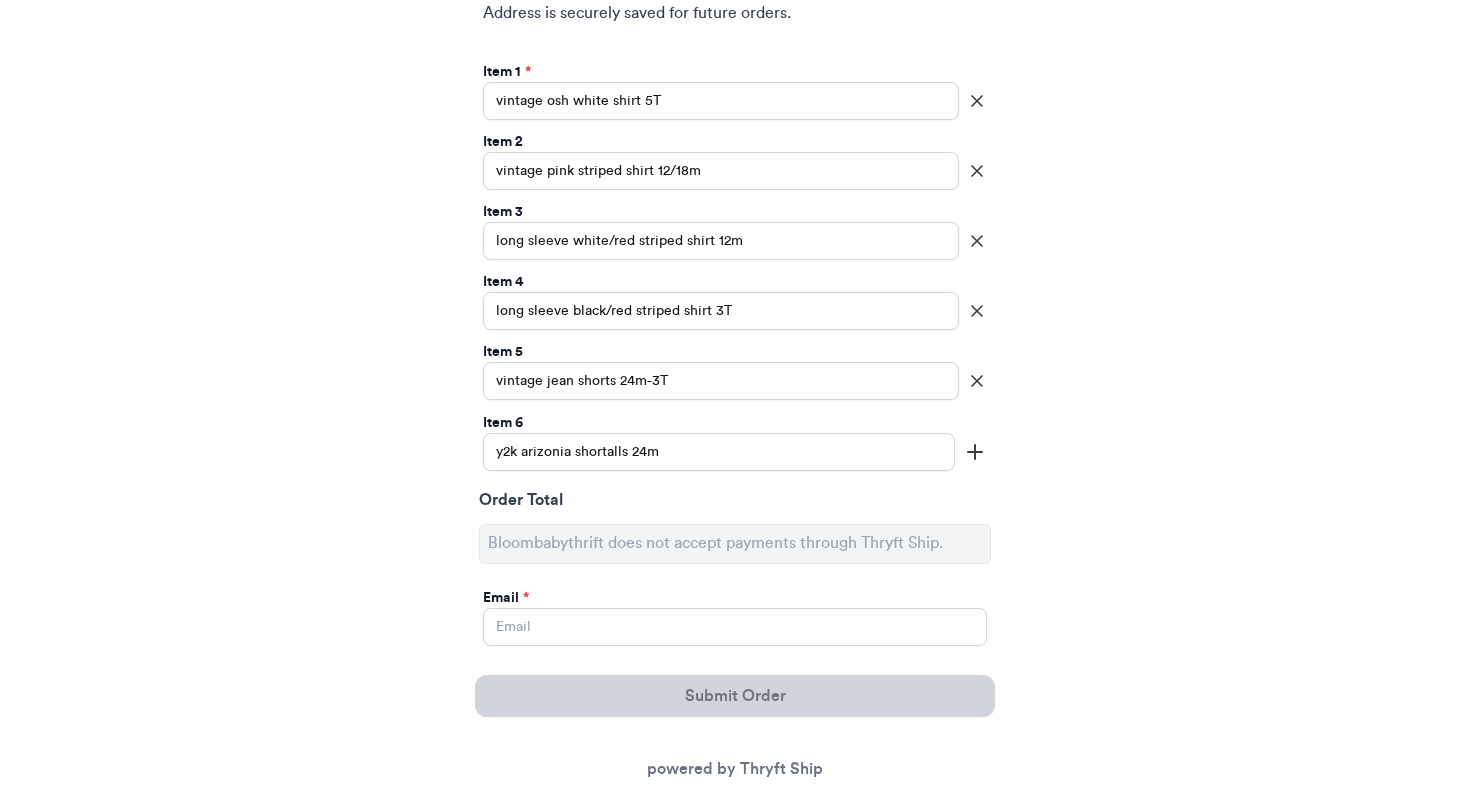 click 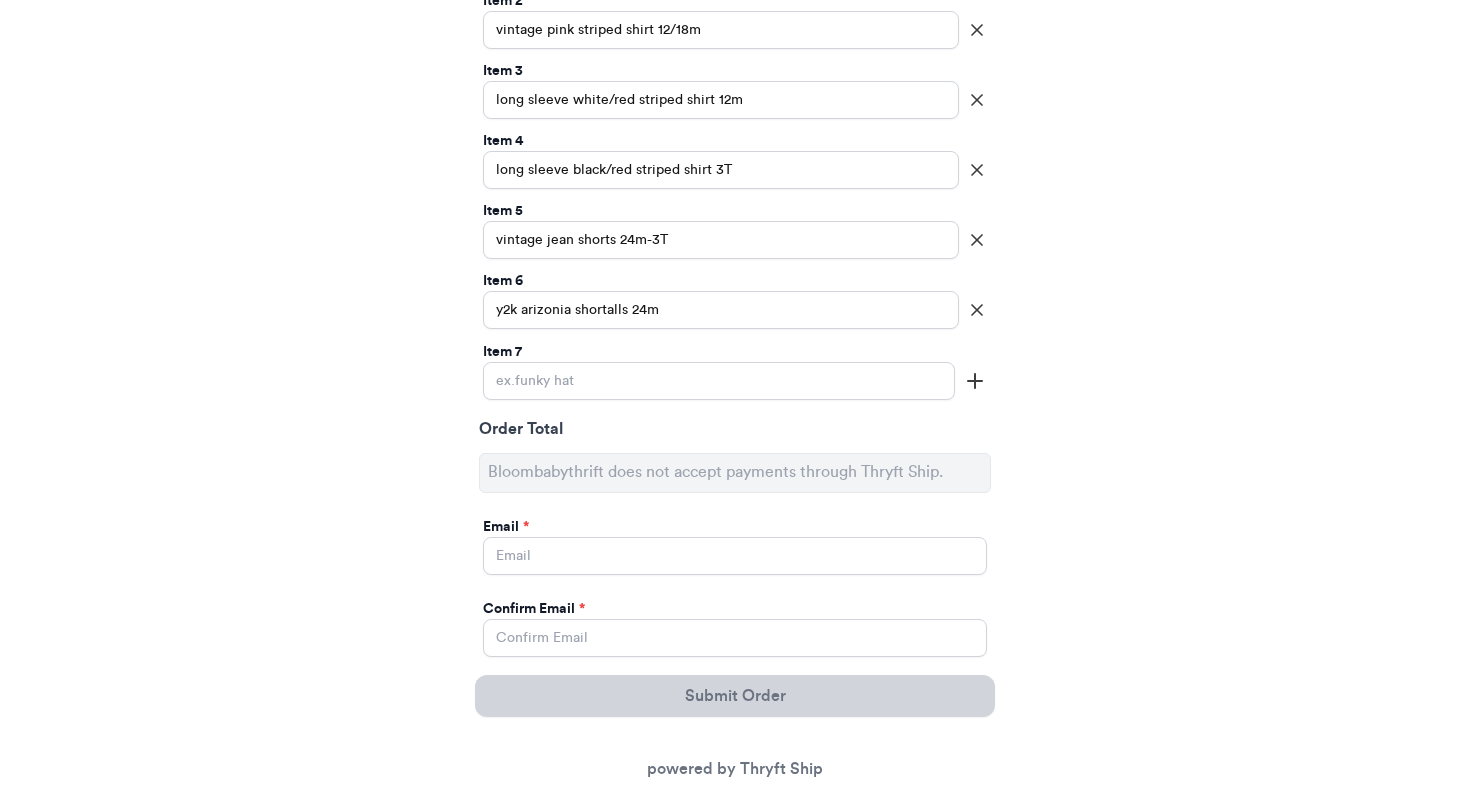 scroll, scrollTop: 864, scrollLeft: 0, axis: vertical 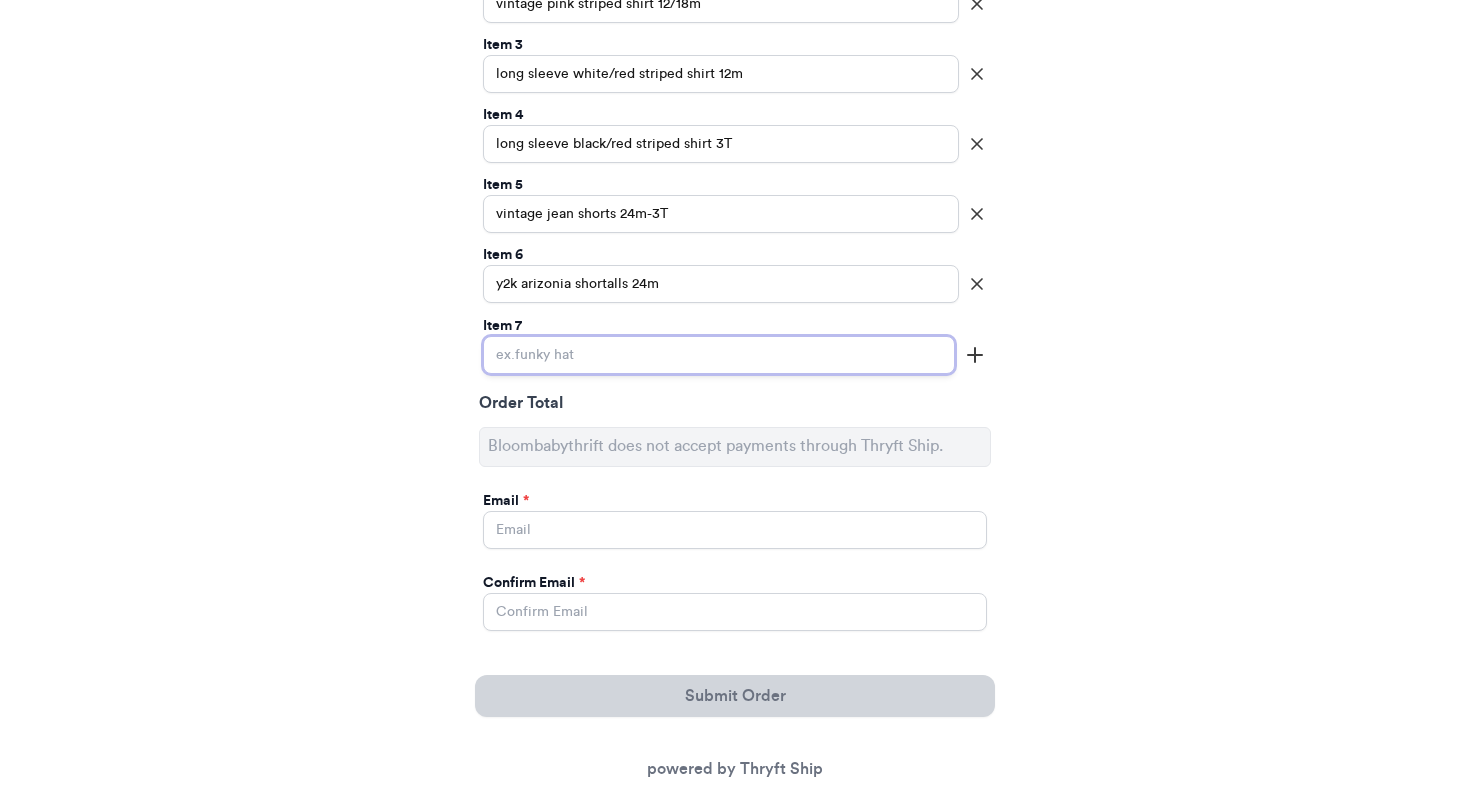 click on "Instagram Handle *" at bounding box center [719, 355] 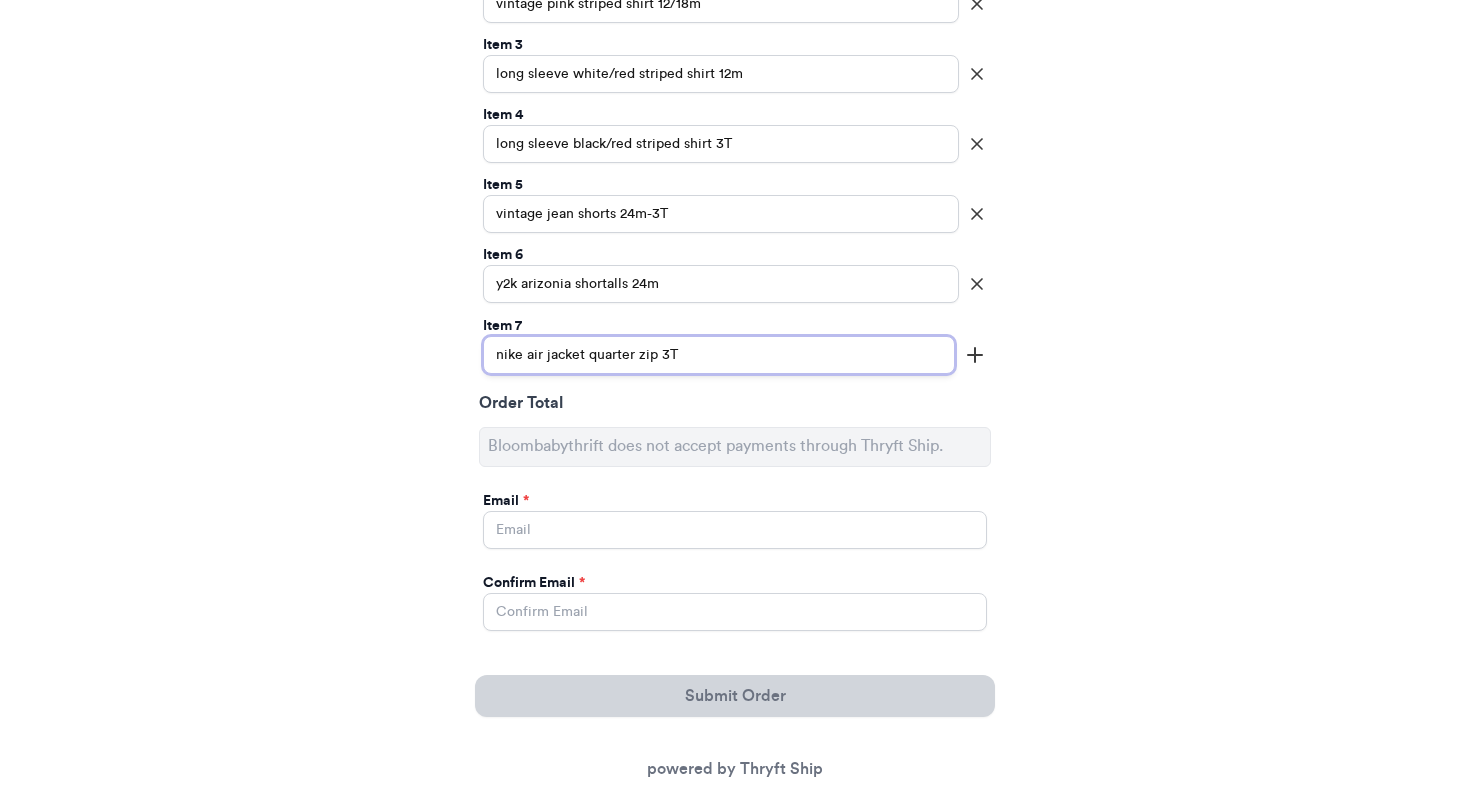 type on "nike air jacket quarter zip 3T" 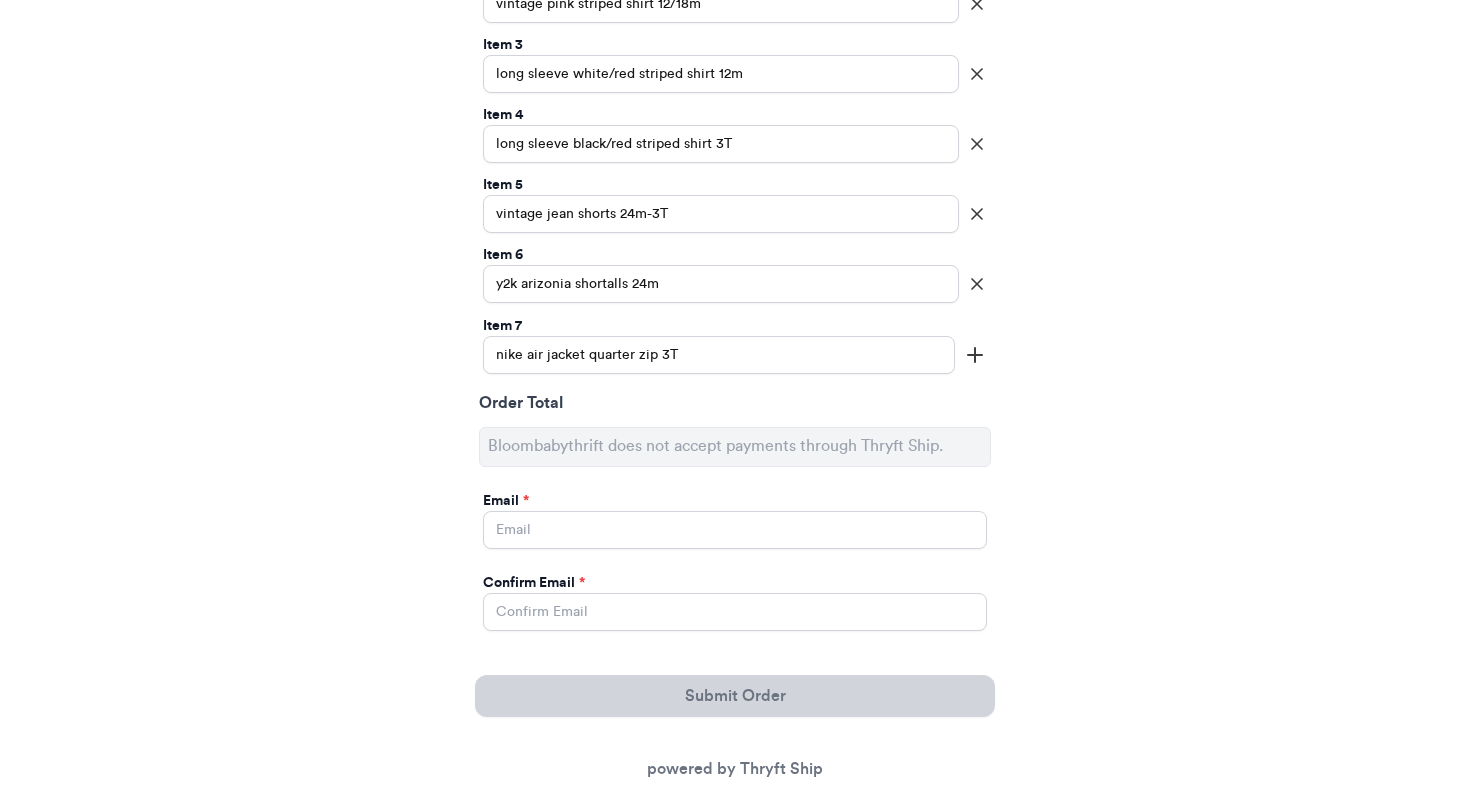 click 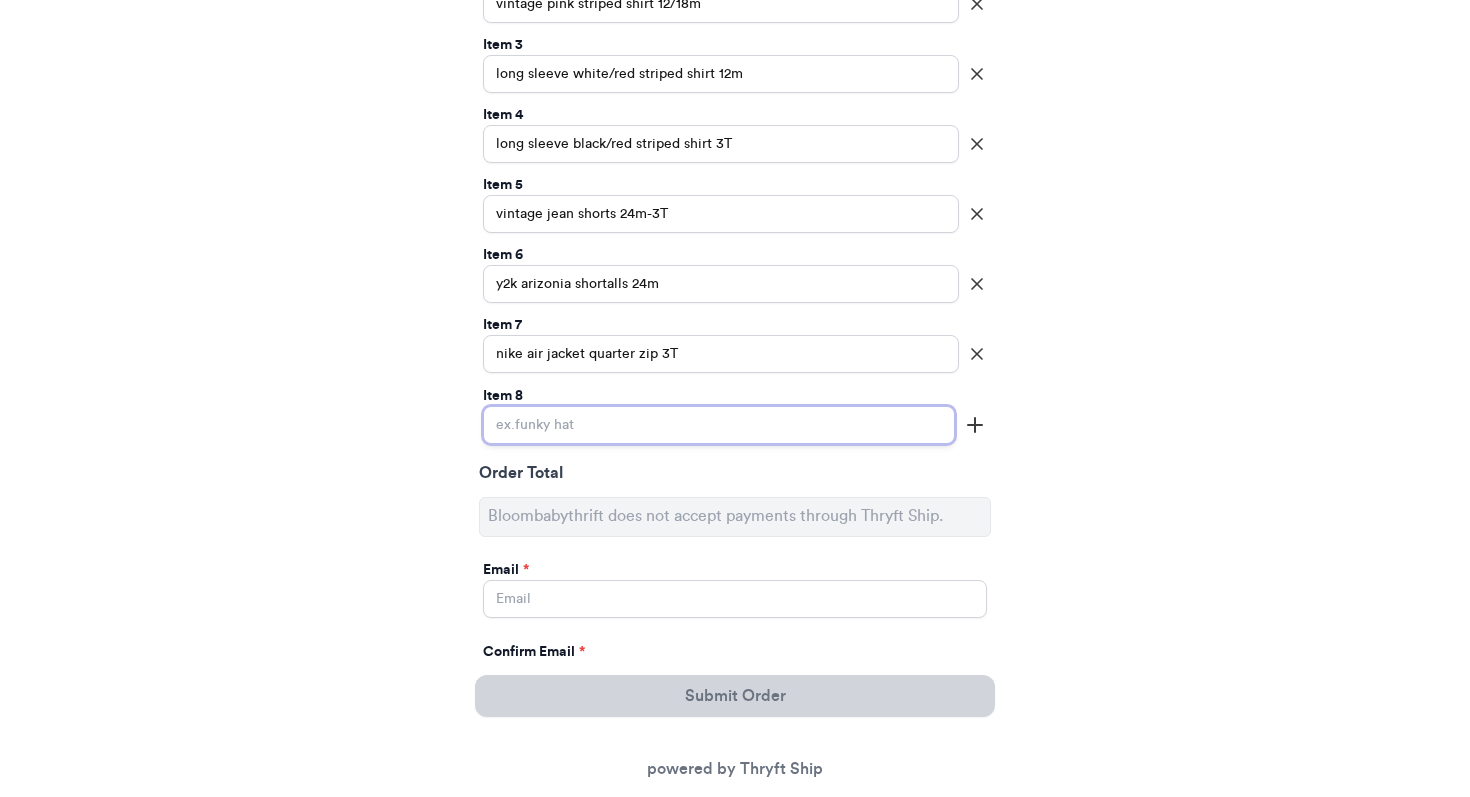 click on "Instagram Handle *" at bounding box center (719, 425) 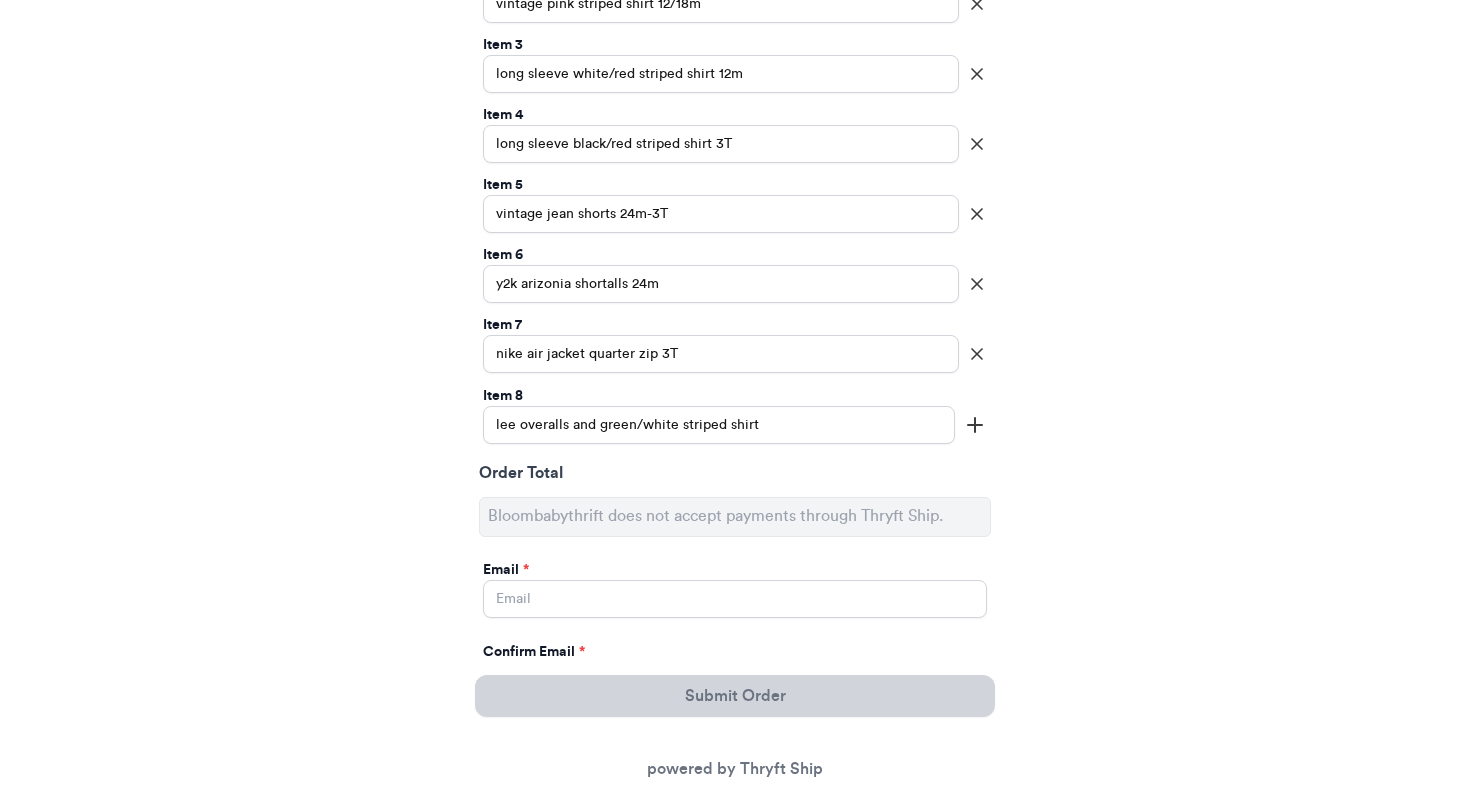 click 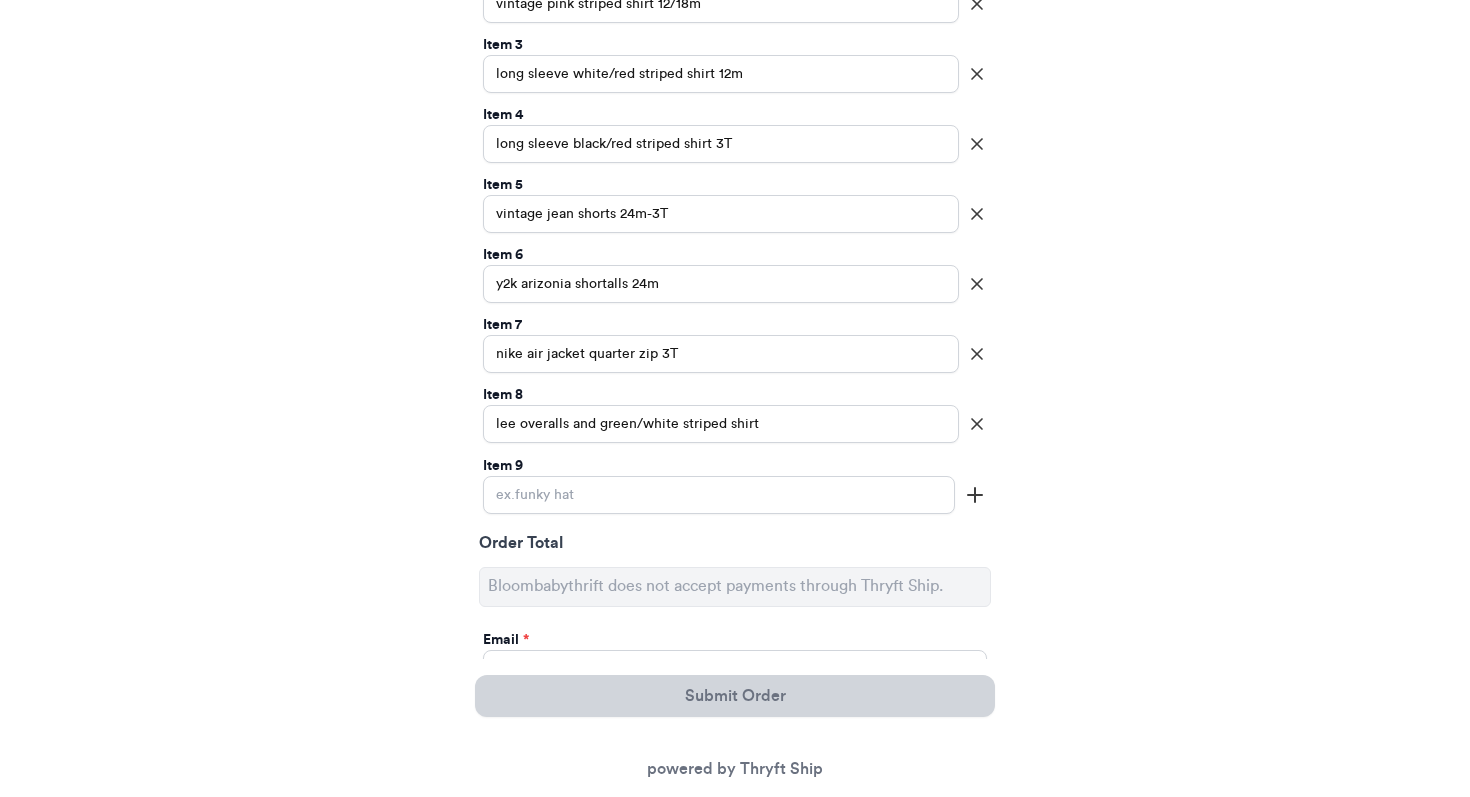 scroll, scrollTop: 865, scrollLeft: 0, axis: vertical 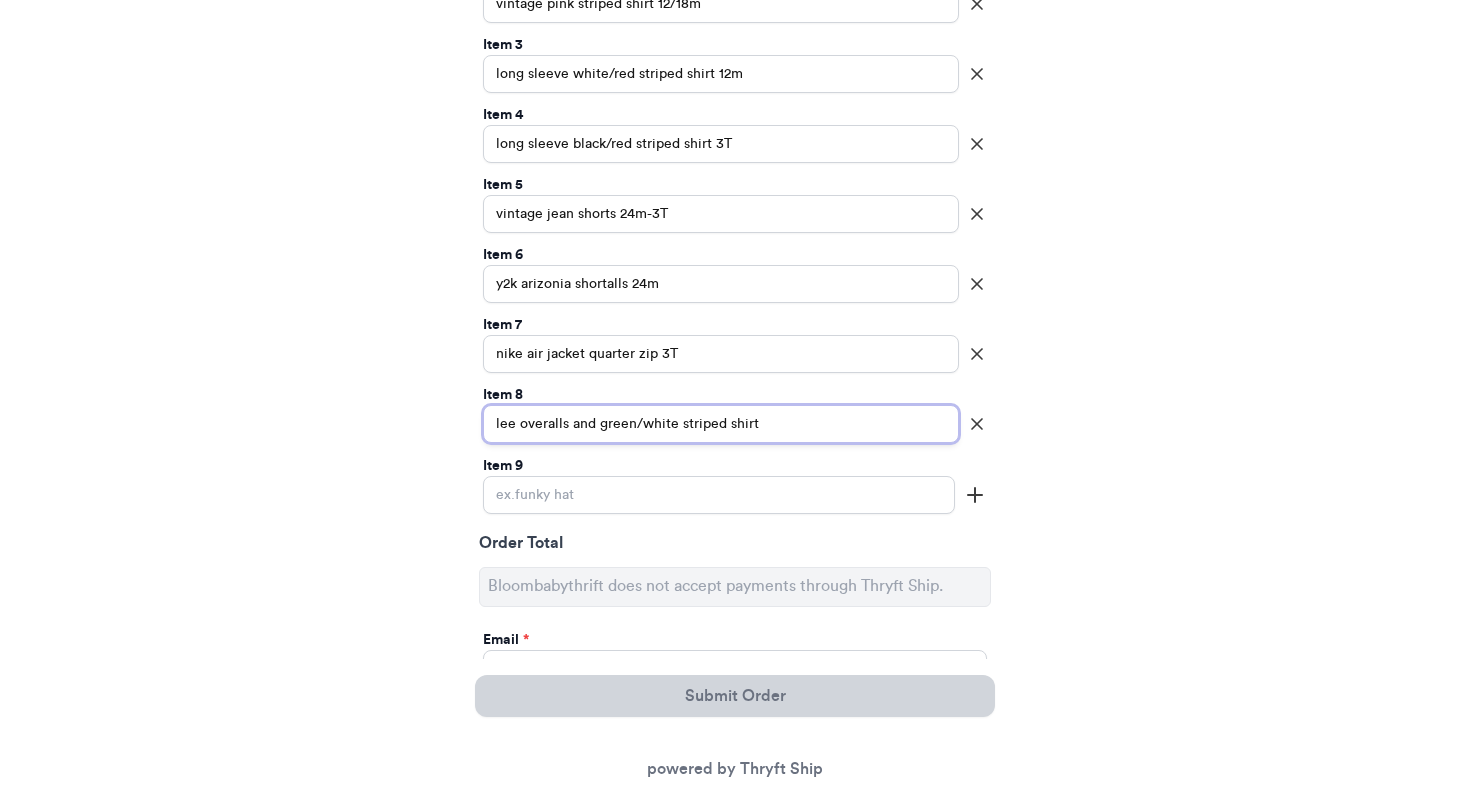 click on "lee overalls and green/white striped shirt" at bounding box center [721, 424] 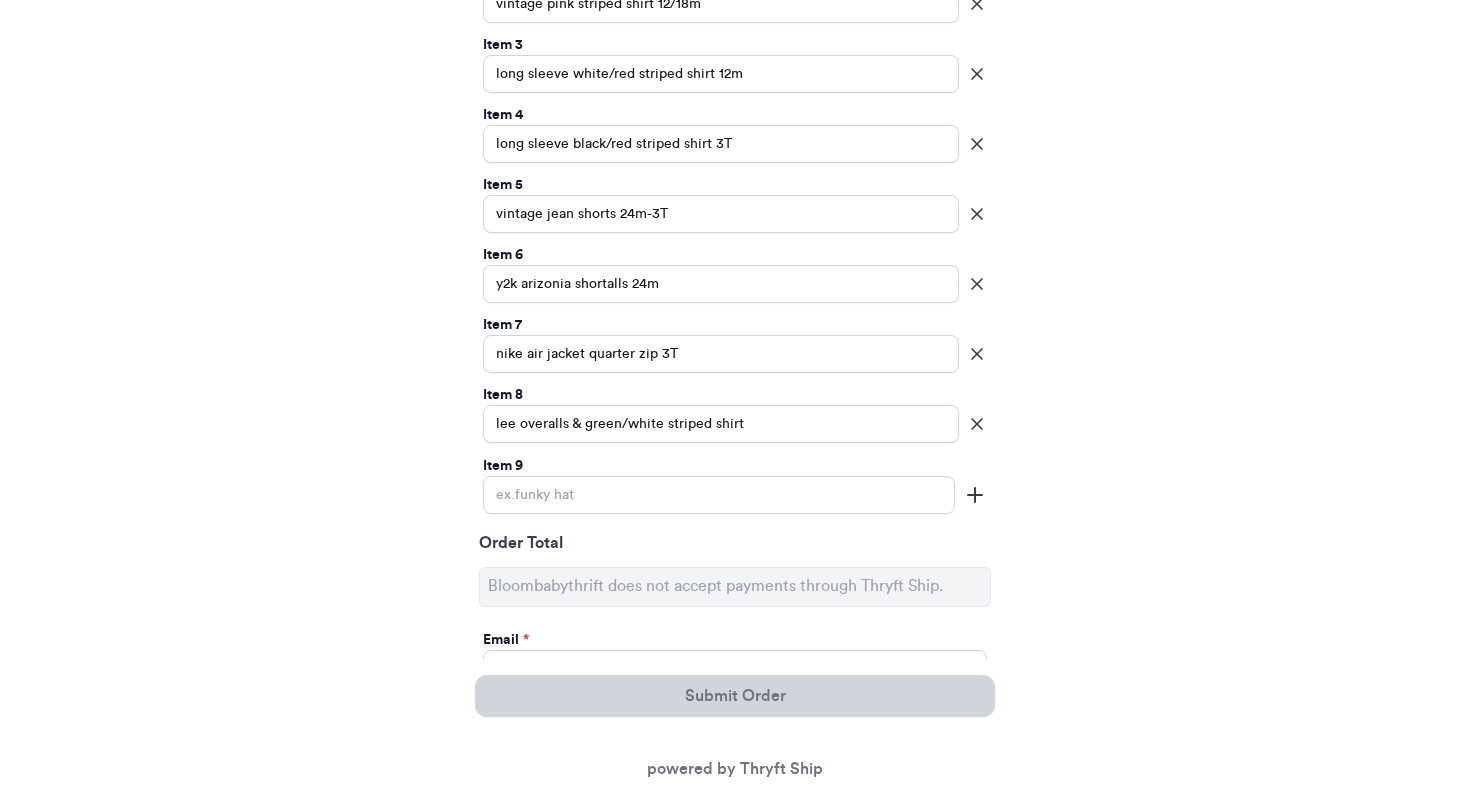 click on "Item 9" at bounding box center (719, 466) 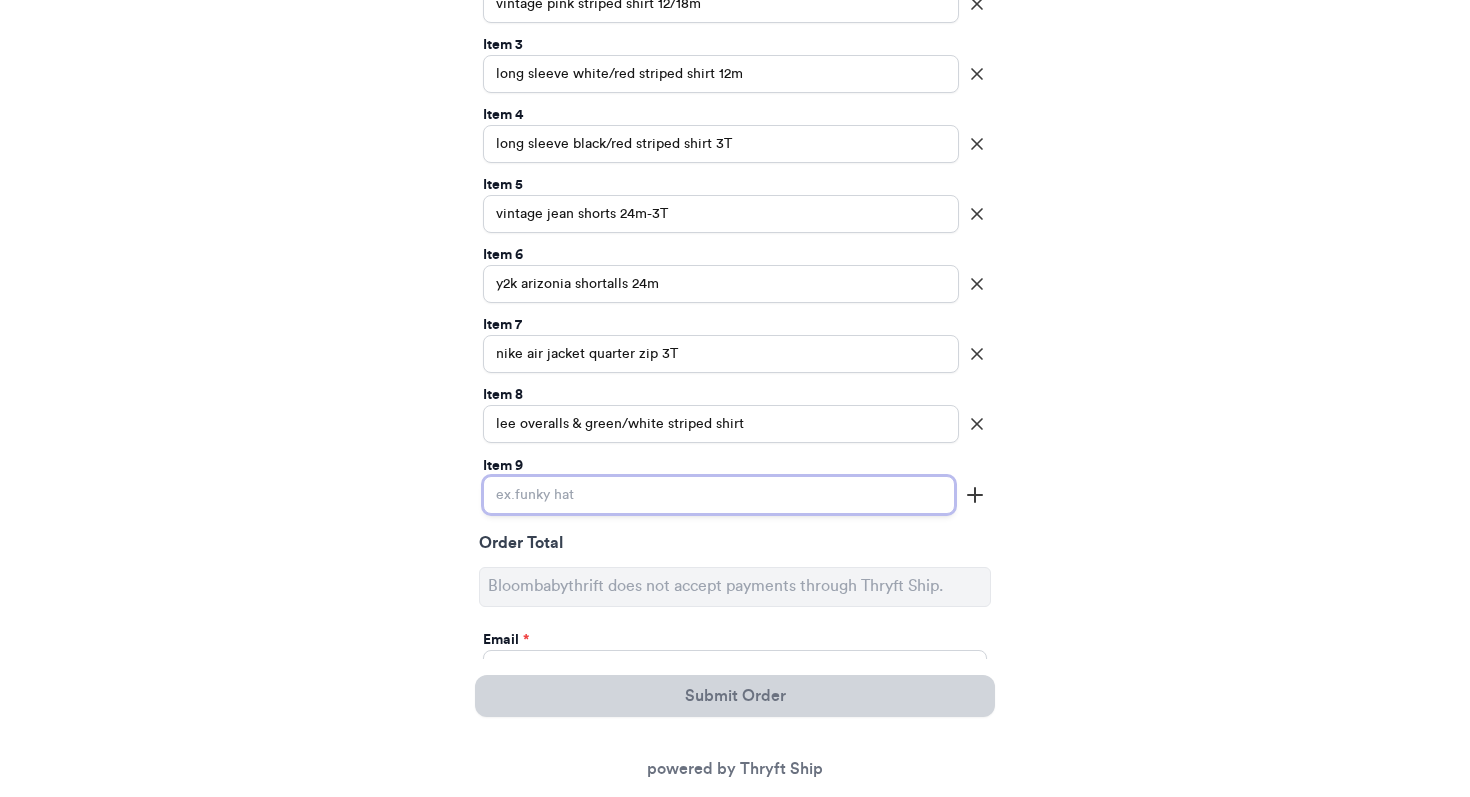 click on "Instagram Handle *" at bounding box center [719, 495] 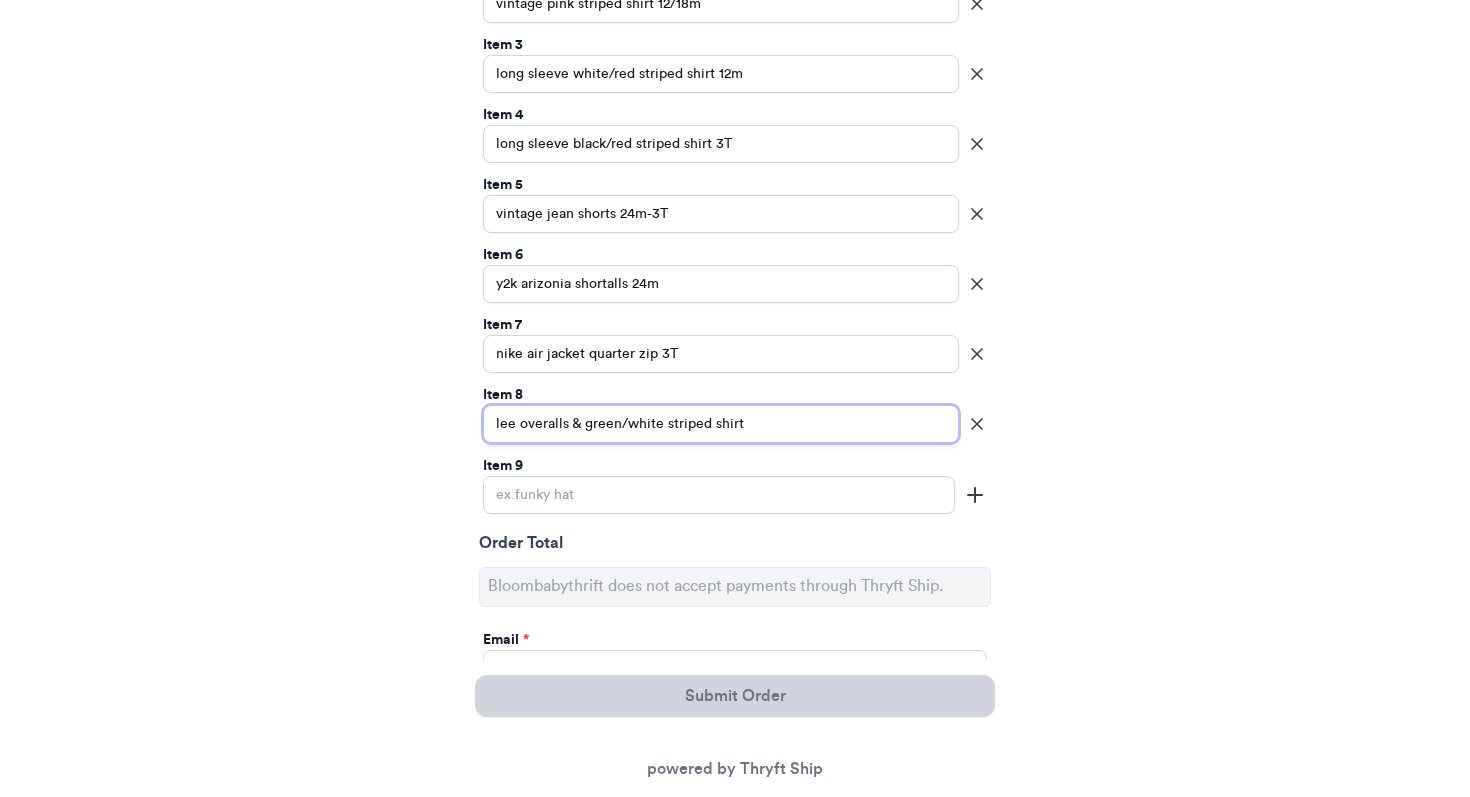 click on "lee overalls & green/white striped shirt" at bounding box center [721, 424] 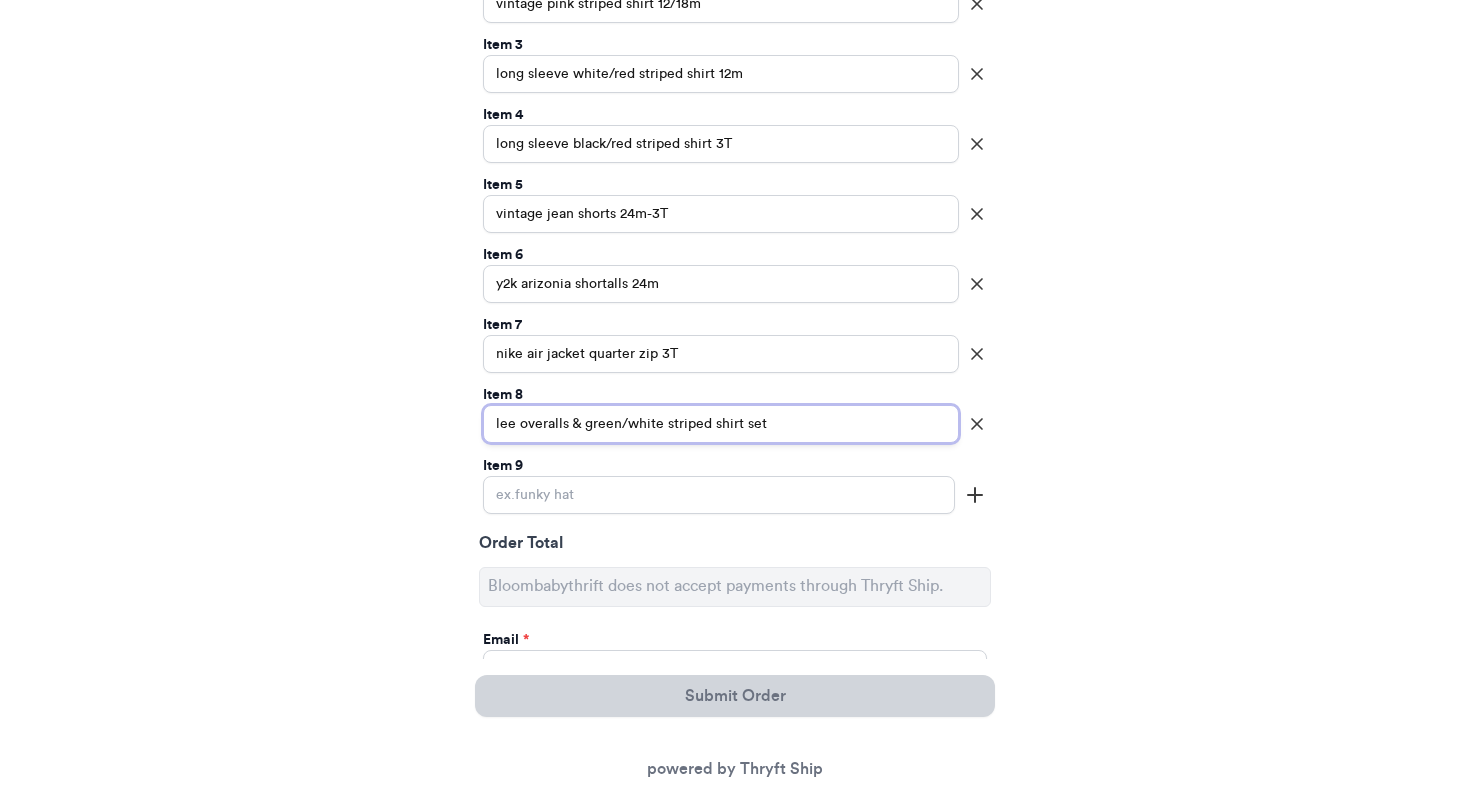 type on "lee overalls & green/white striped shirt set" 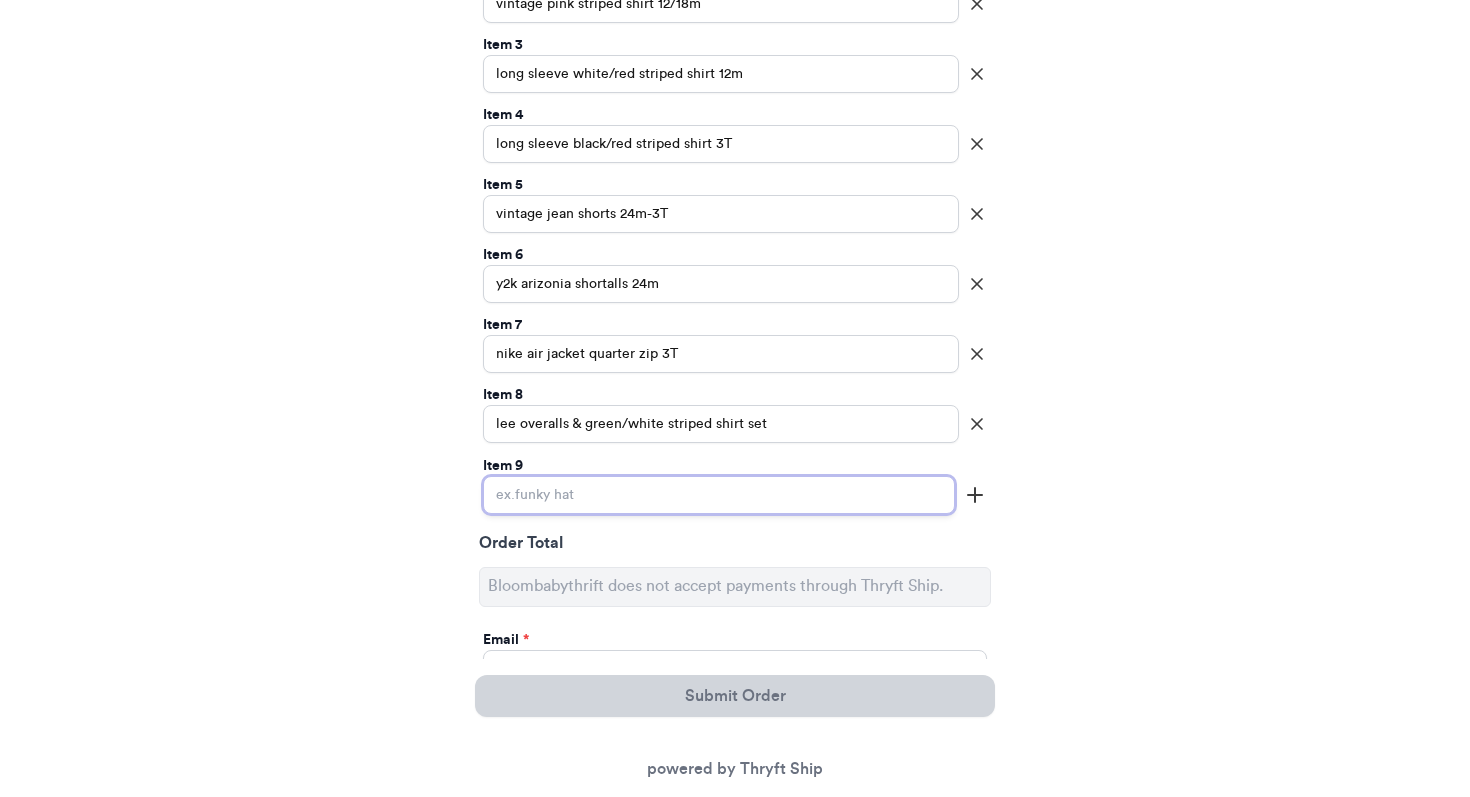 click on "Instagram Handle *" at bounding box center [719, 495] 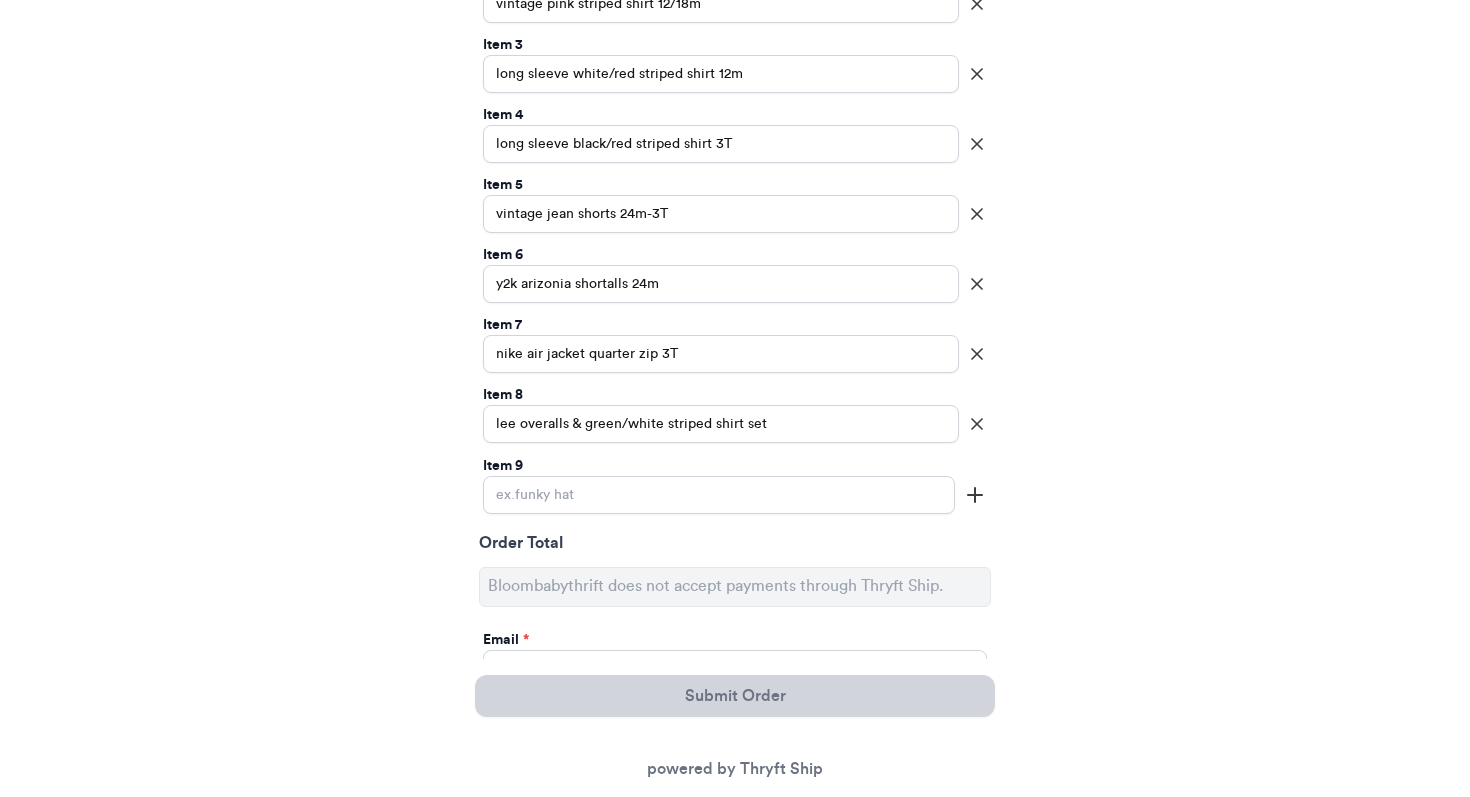 click on "Thank you for   purchasing   from  Bloombabythrift Your Order Information Enter your Instagram handle. We will check to see your customer status. You will receive tracking info via email. Instagram Handle * @ [USERNAME] Customer Status:  First Time Customer 🥇 Enter Shipping Information below.
Address is securely saved for future orders. Item 1 * vintage osh white shirt 5T Item 2 vintage pink striped shirt 12/18m Item 3 long sleeve white/red striped shirt 12m Item 4 long sleeve black/red striped shirt 3T Item 5 vintage jean shorts 24m-3T Item 6 y2k arizonia shortalls 24m Item 7 nike air jacket quarter zip 3T Item 8 lee overalls & green/white striped shirt set Item 9 Order Total Email * Confirm Email * First Name * Last Name * Address Line 1 * Apartment, Suite, Etc. (opt) Country * United States Canada Australia State * Alabama Alaska Arizona Arkansas California Colorado Connecticut Delaware District of Columbia Florida Georgia Hawaii Idaho Illinois Indiana Iowa Kansas Kentucky Louisiana Maine Maryland Nevada" at bounding box center (735, 521) 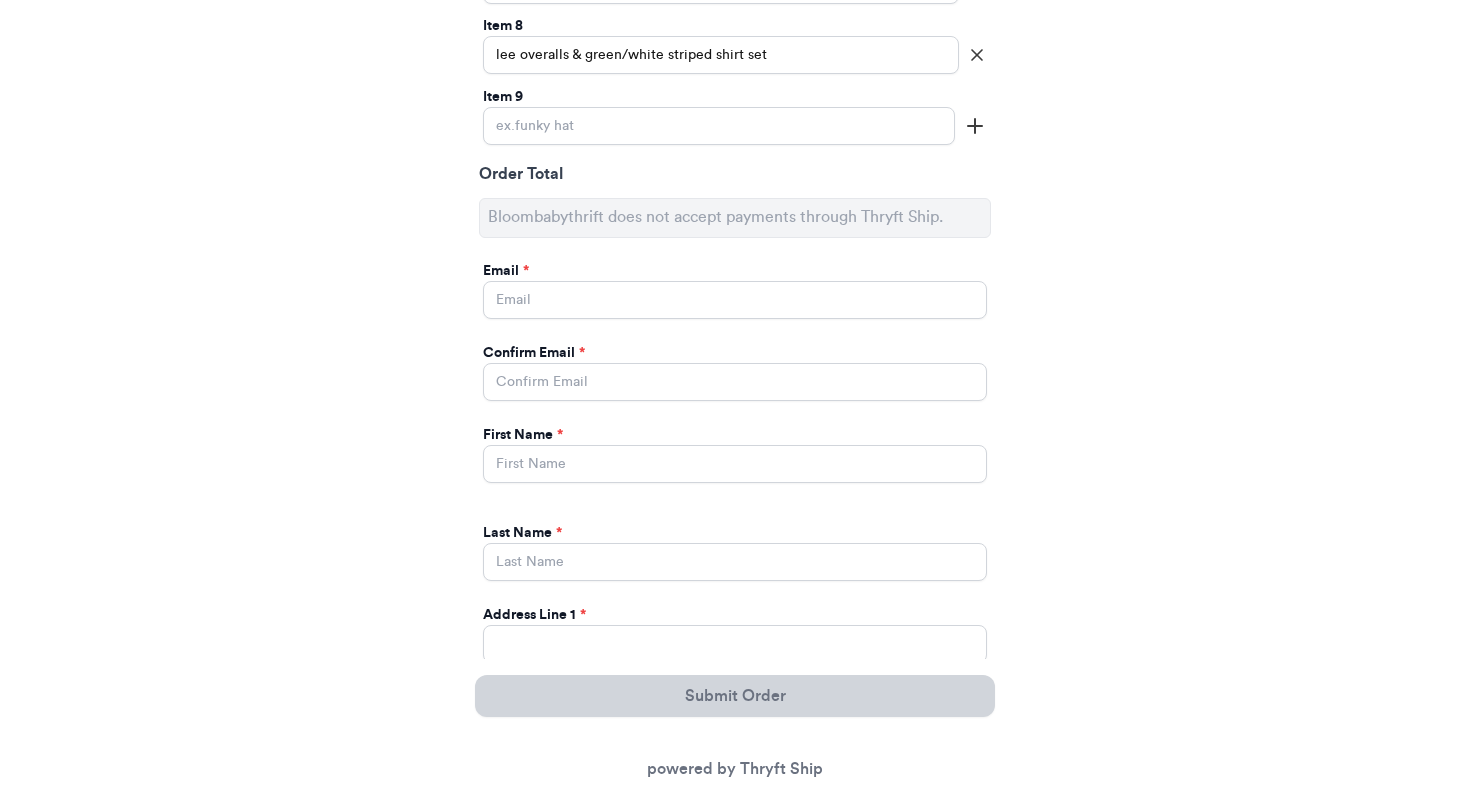 scroll, scrollTop: 1232, scrollLeft: 0, axis: vertical 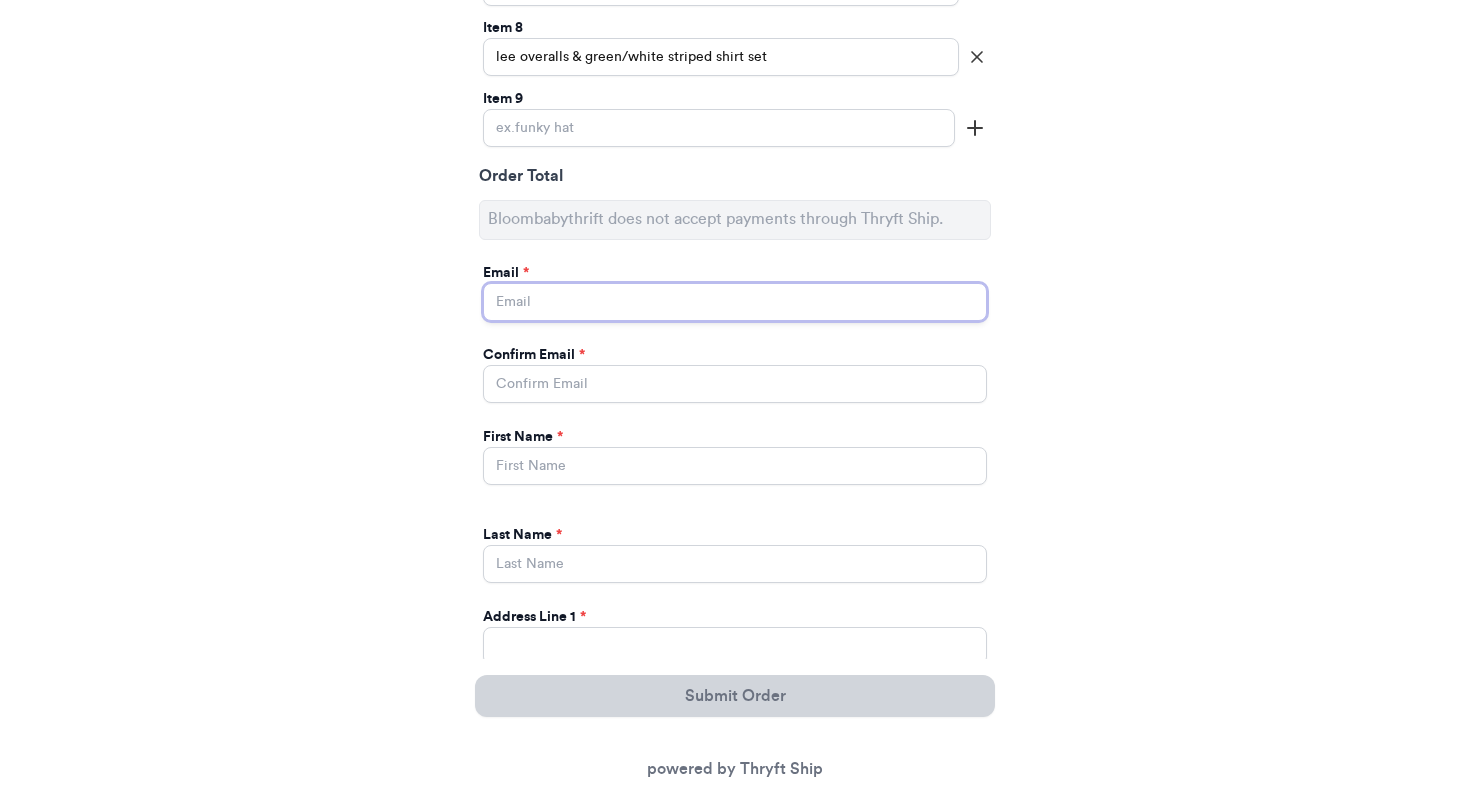 click on "Instagram Handle *" at bounding box center [735, 302] 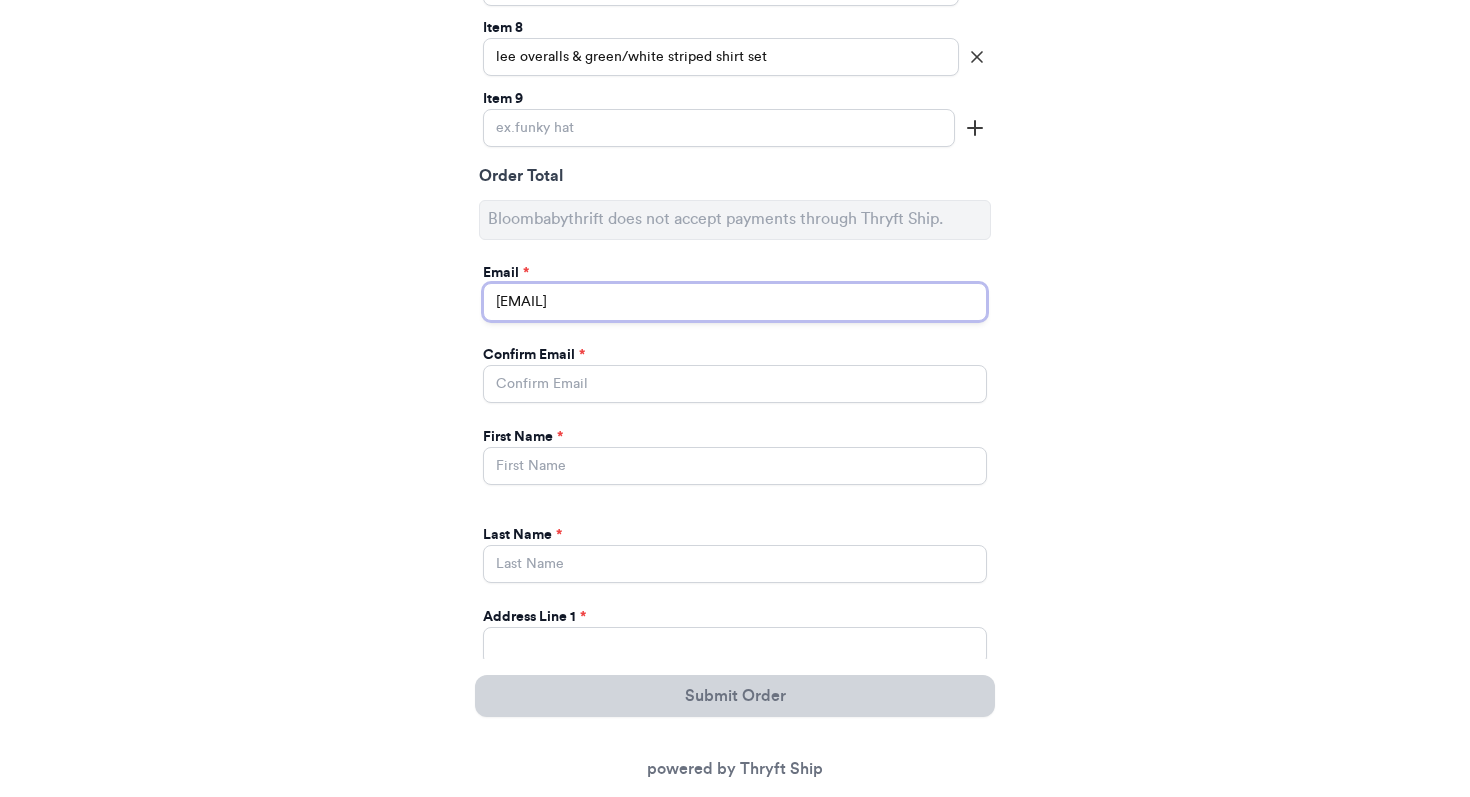 type on "[EMAIL]" 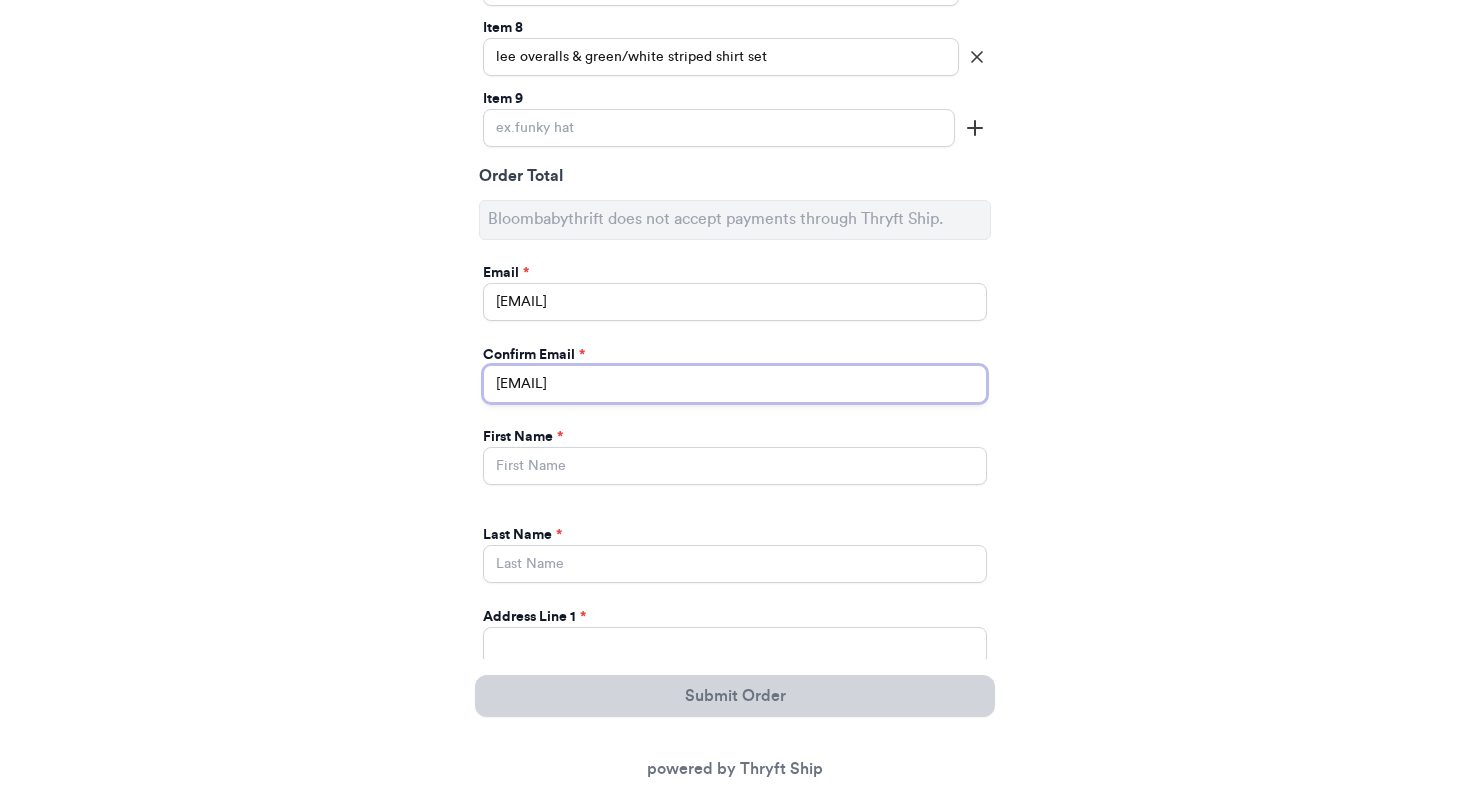 type on "[EMAIL]" 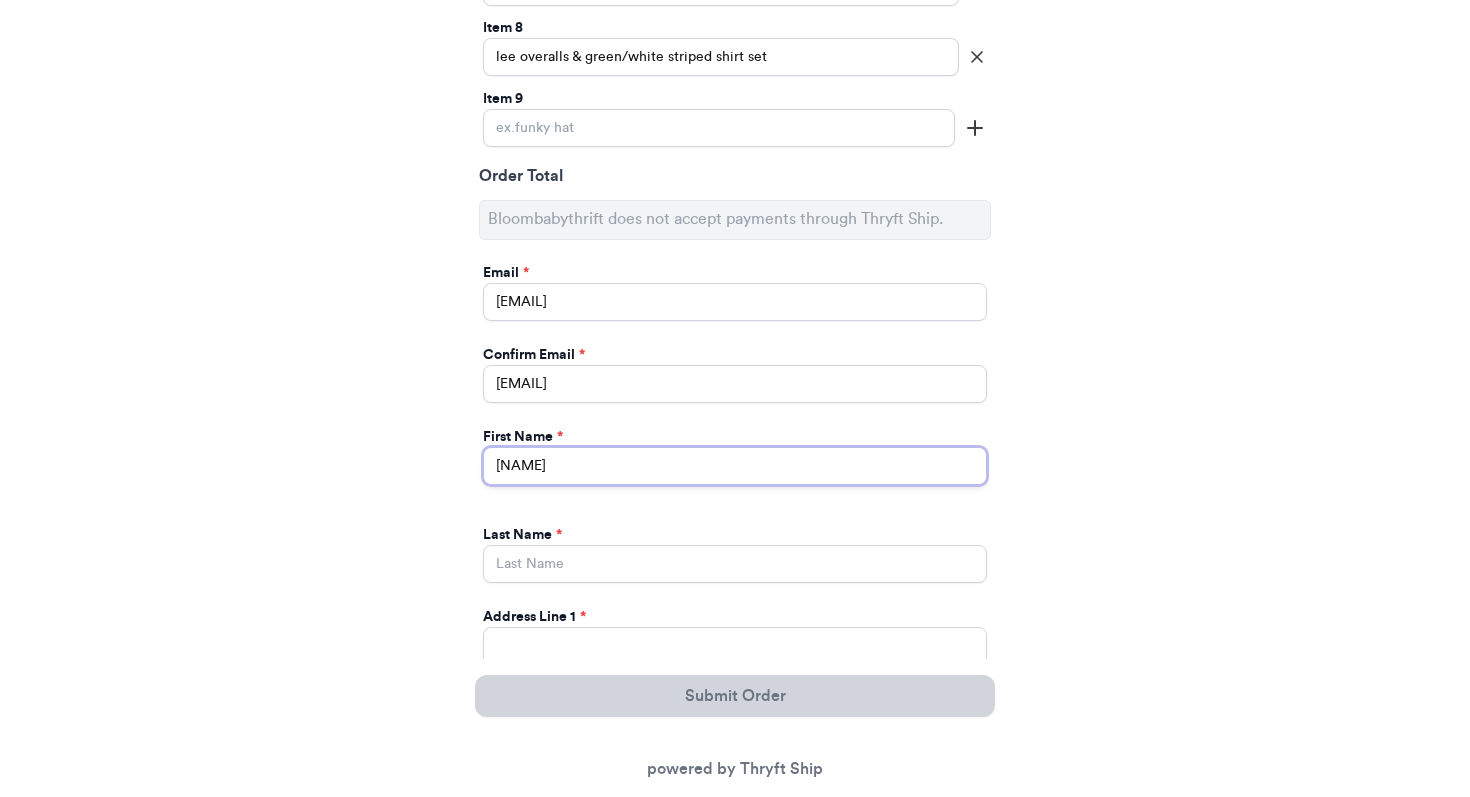 type on "[NAME]" 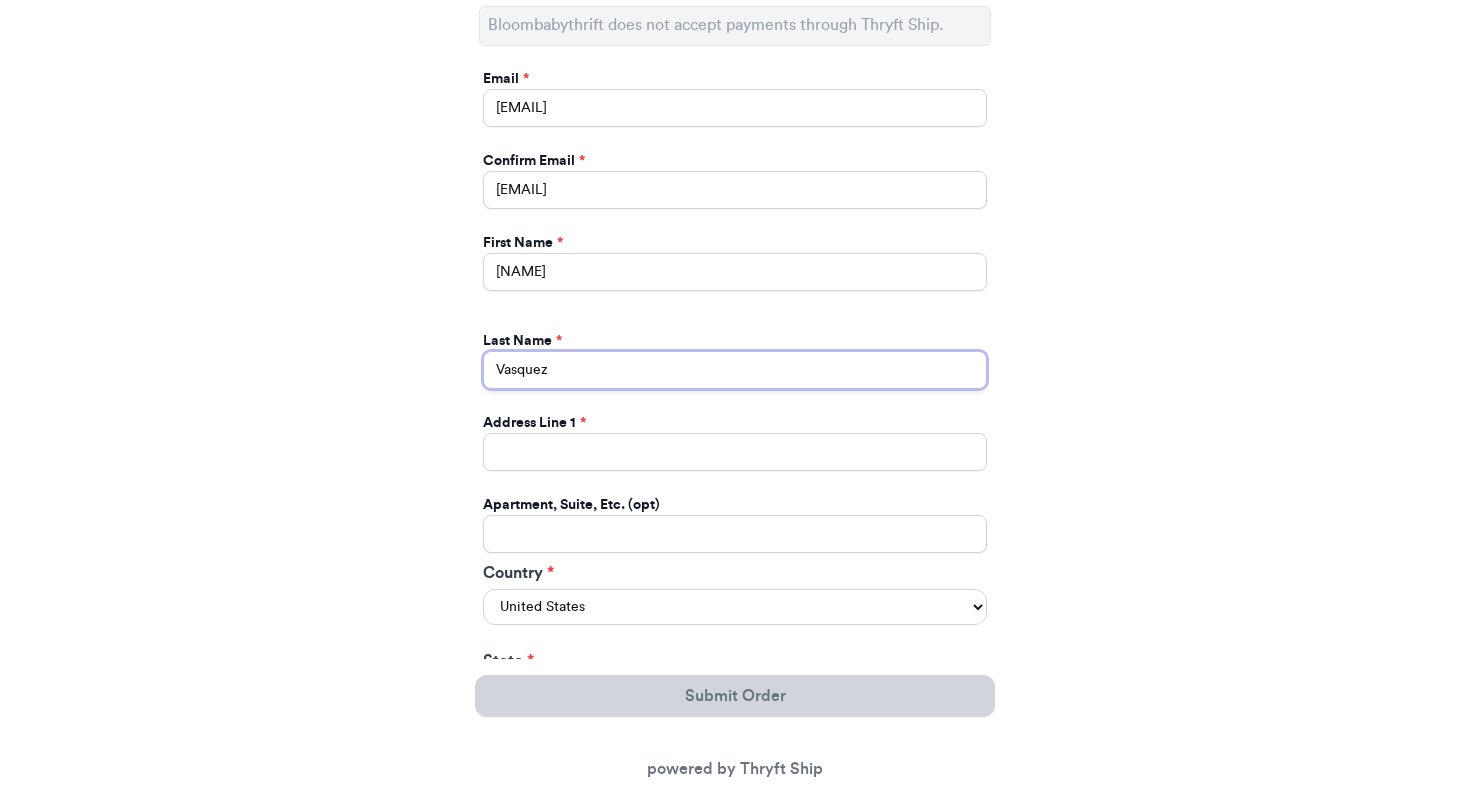 type on "Vasquez" 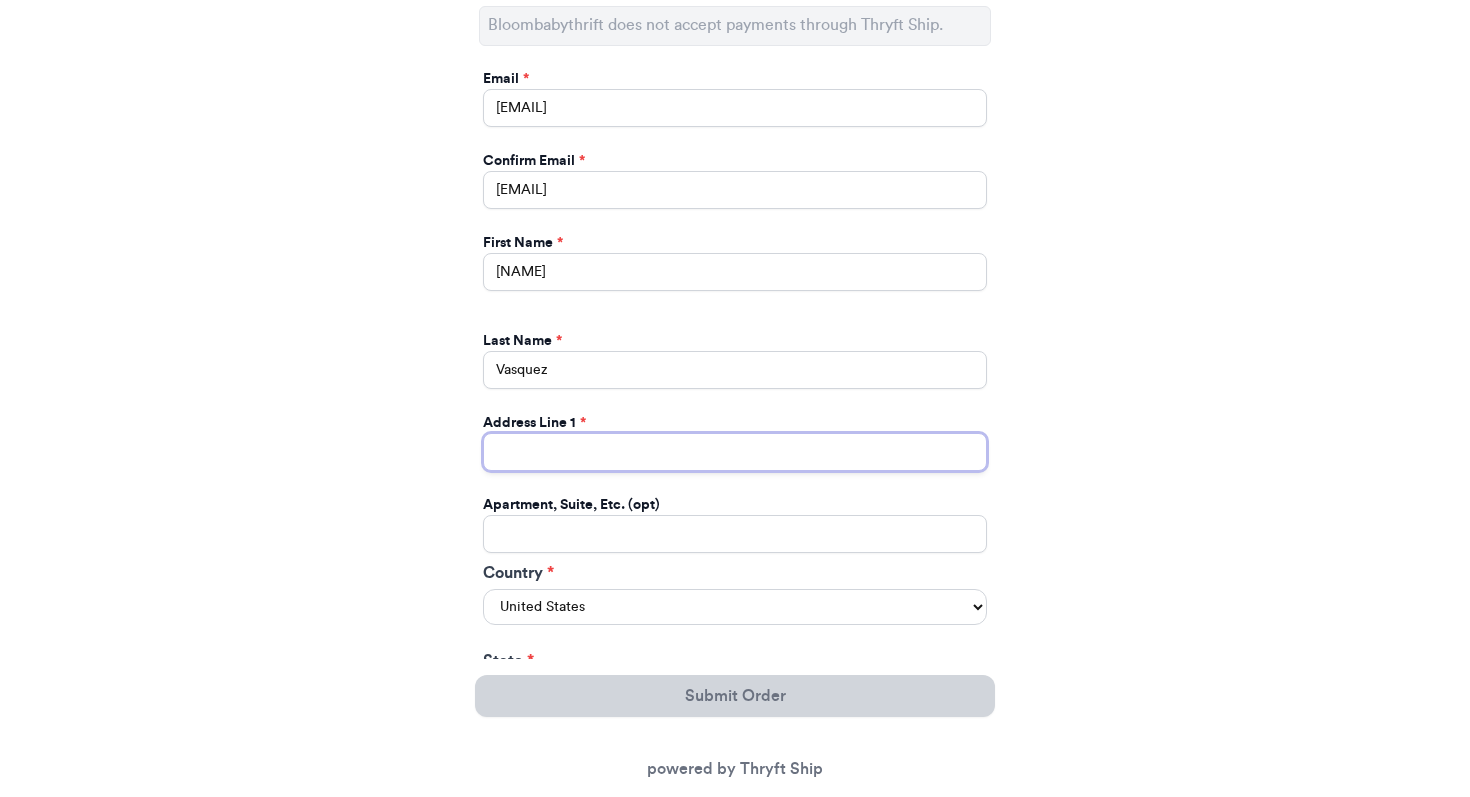 scroll, scrollTop: 1427, scrollLeft: 0, axis: vertical 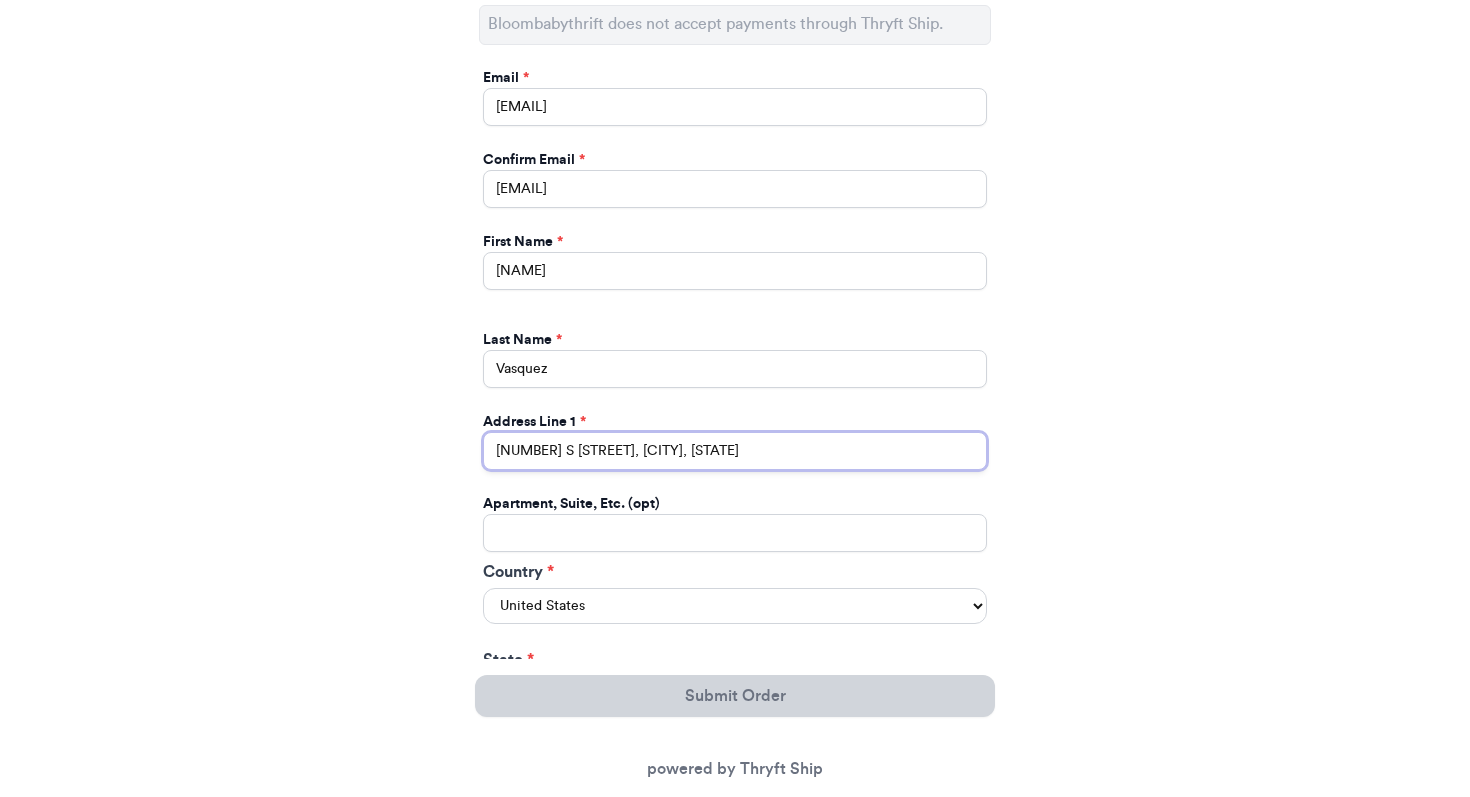 type on "[NUMBER] S [STREET], [CITY], [STATE]" 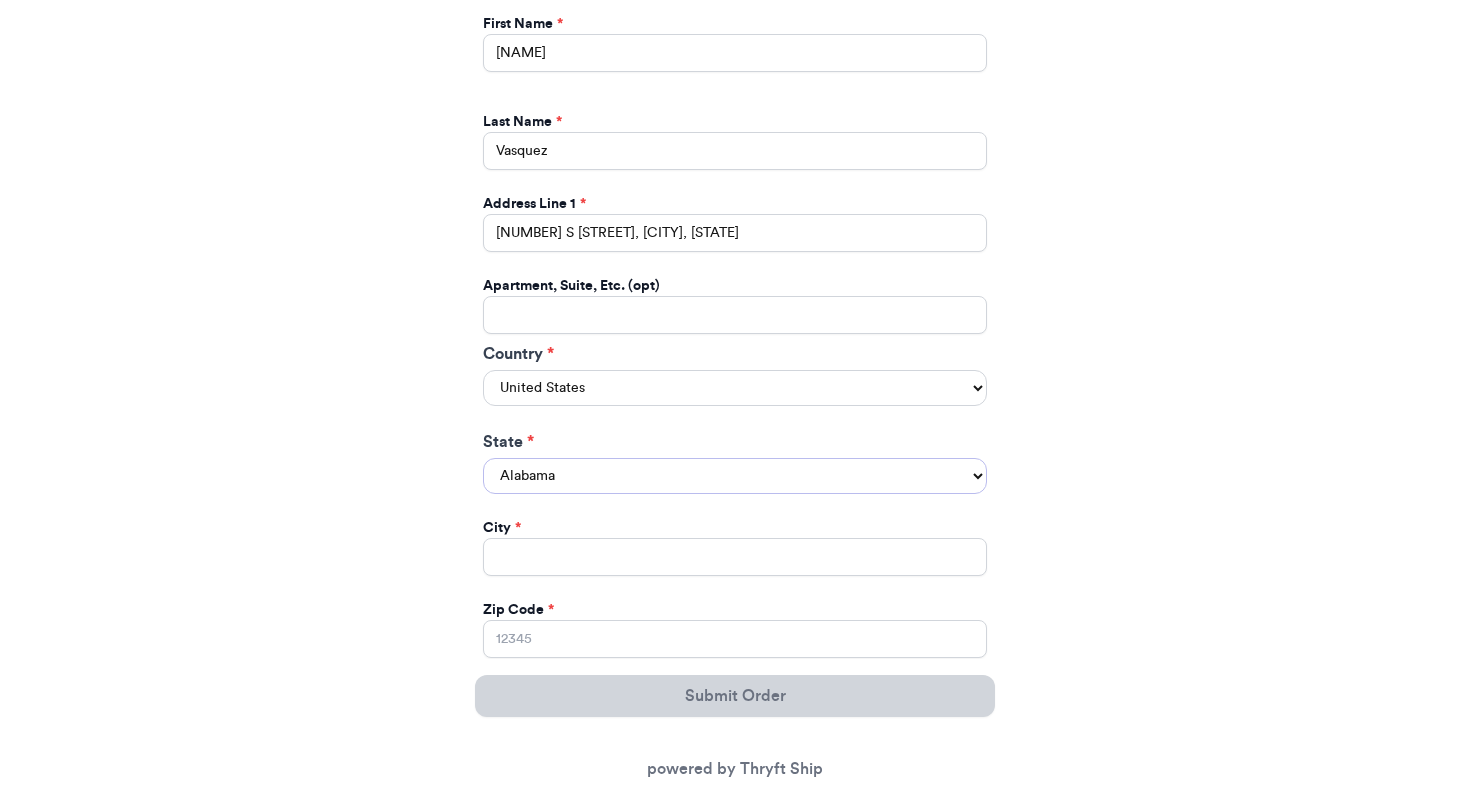 scroll, scrollTop: 1646, scrollLeft: 0, axis: vertical 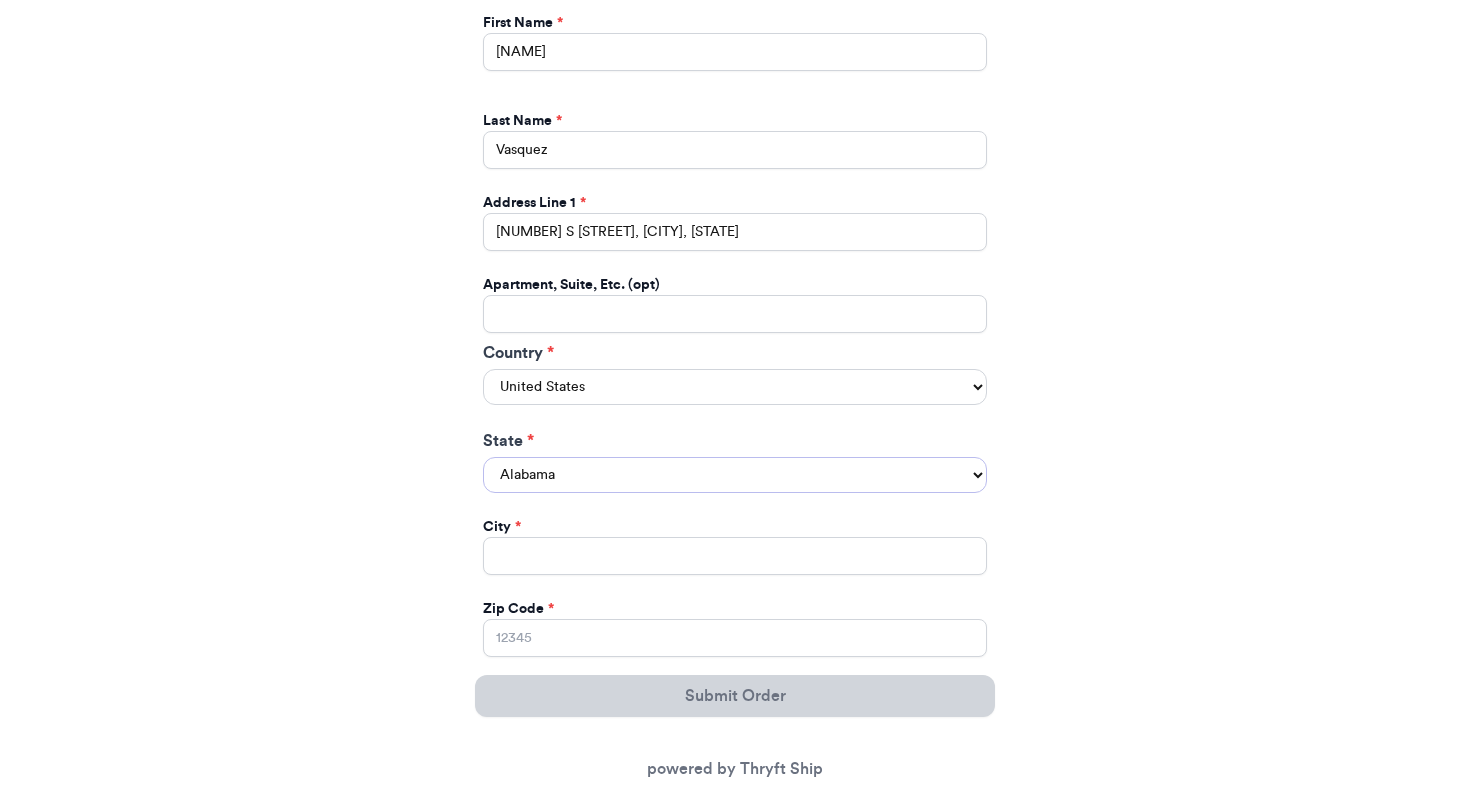 select on "CA" 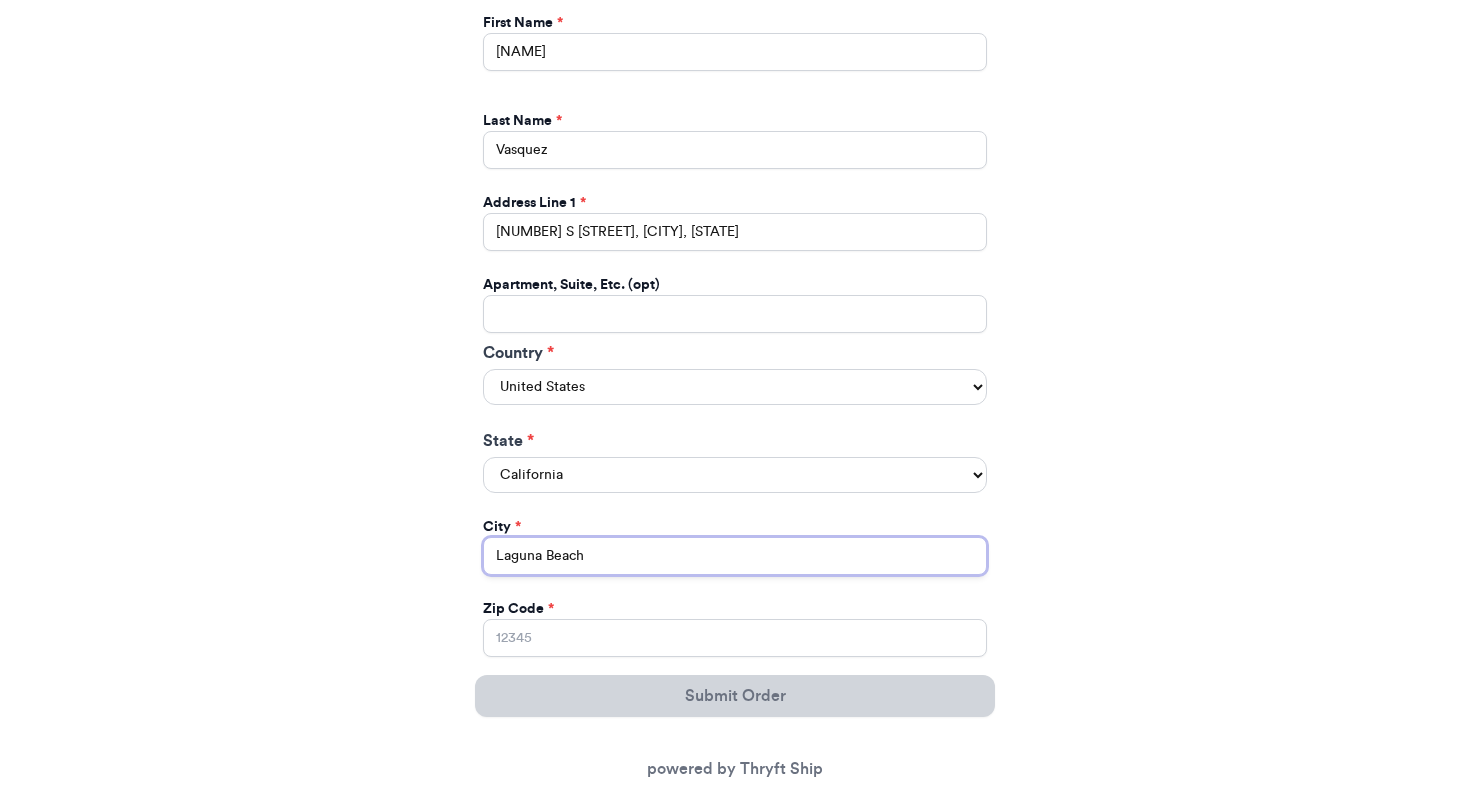 type on "Laguna Beach" 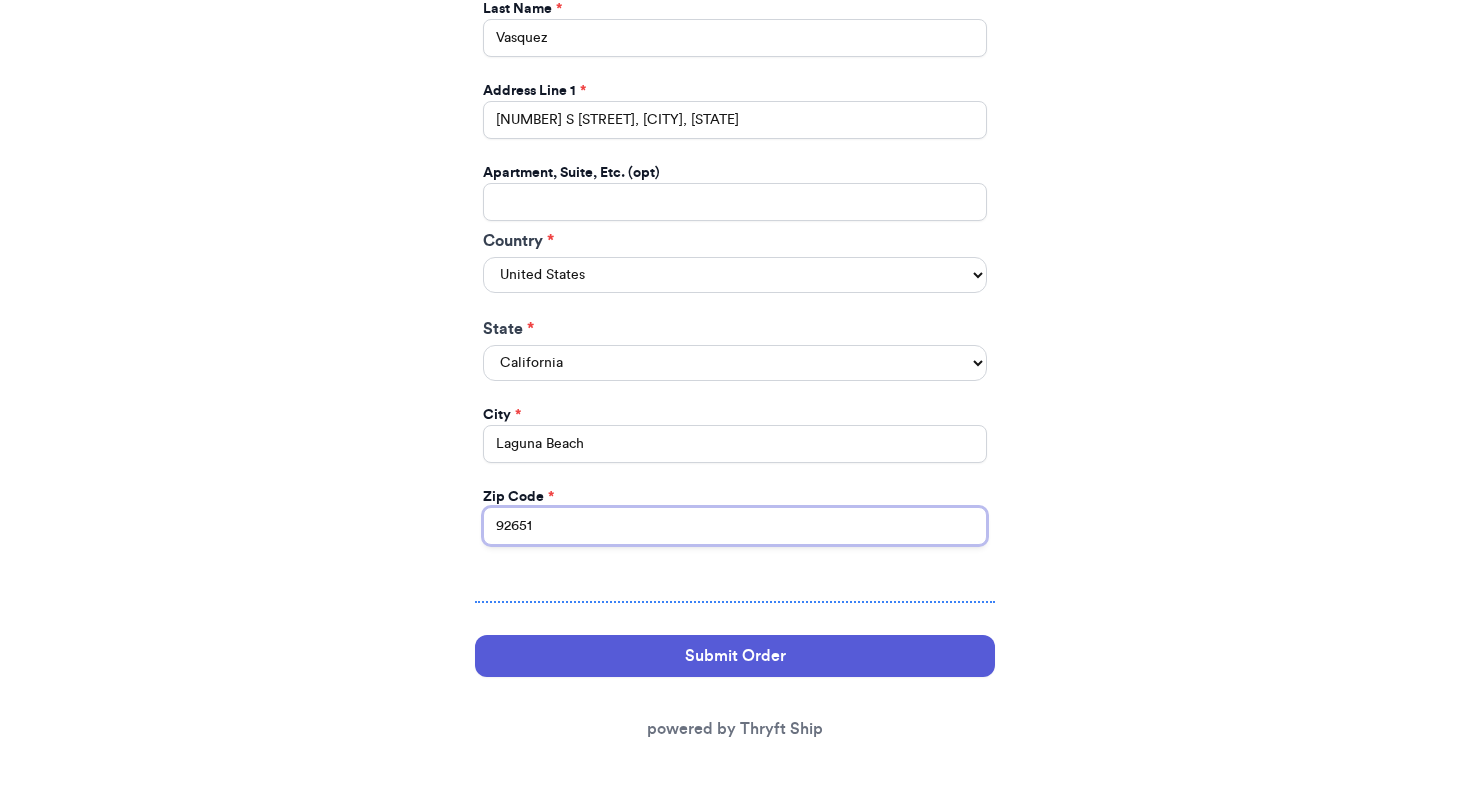 scroll, scrollTop: 1763, scrollLeft: 0, axis: vertical 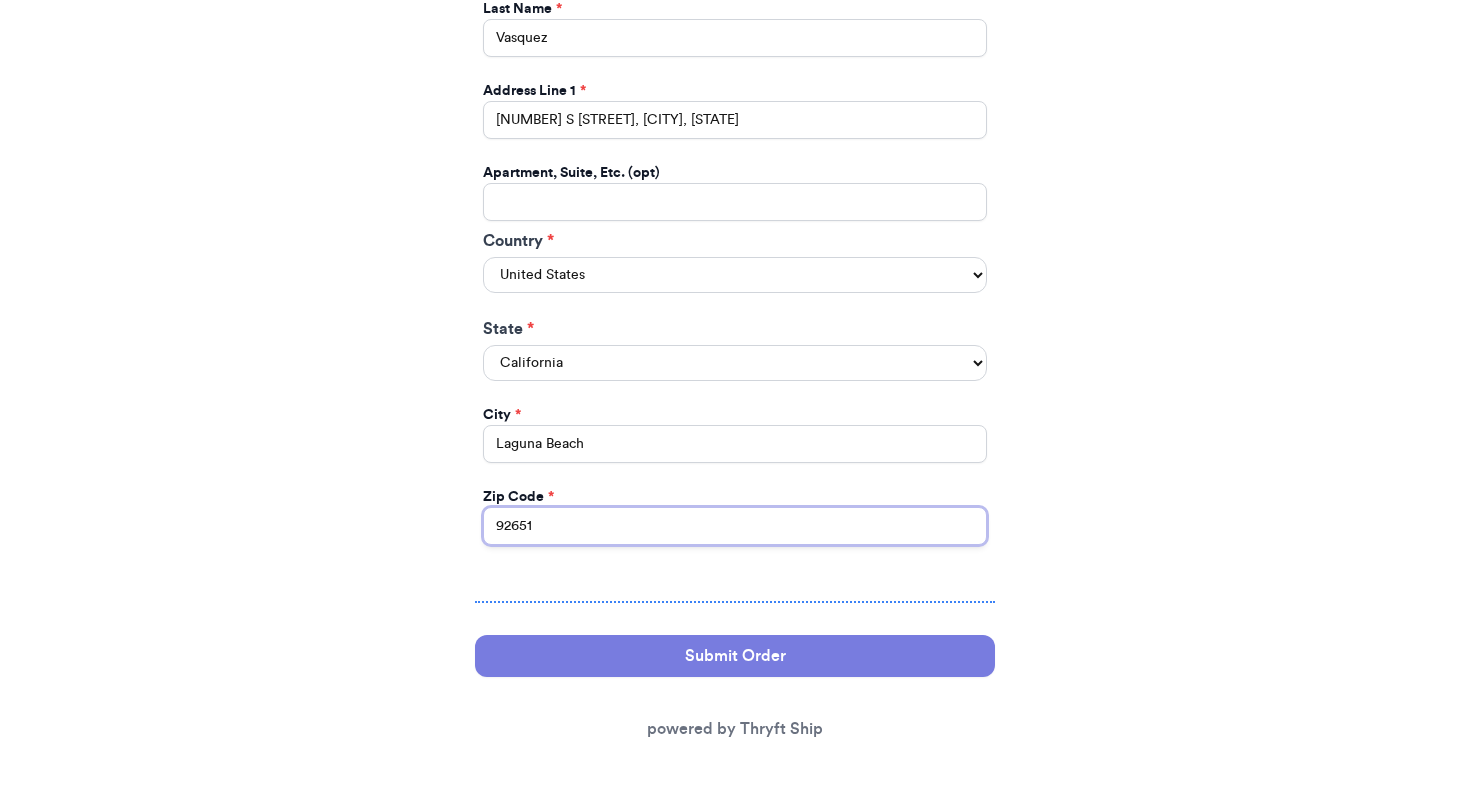 type on "92651" 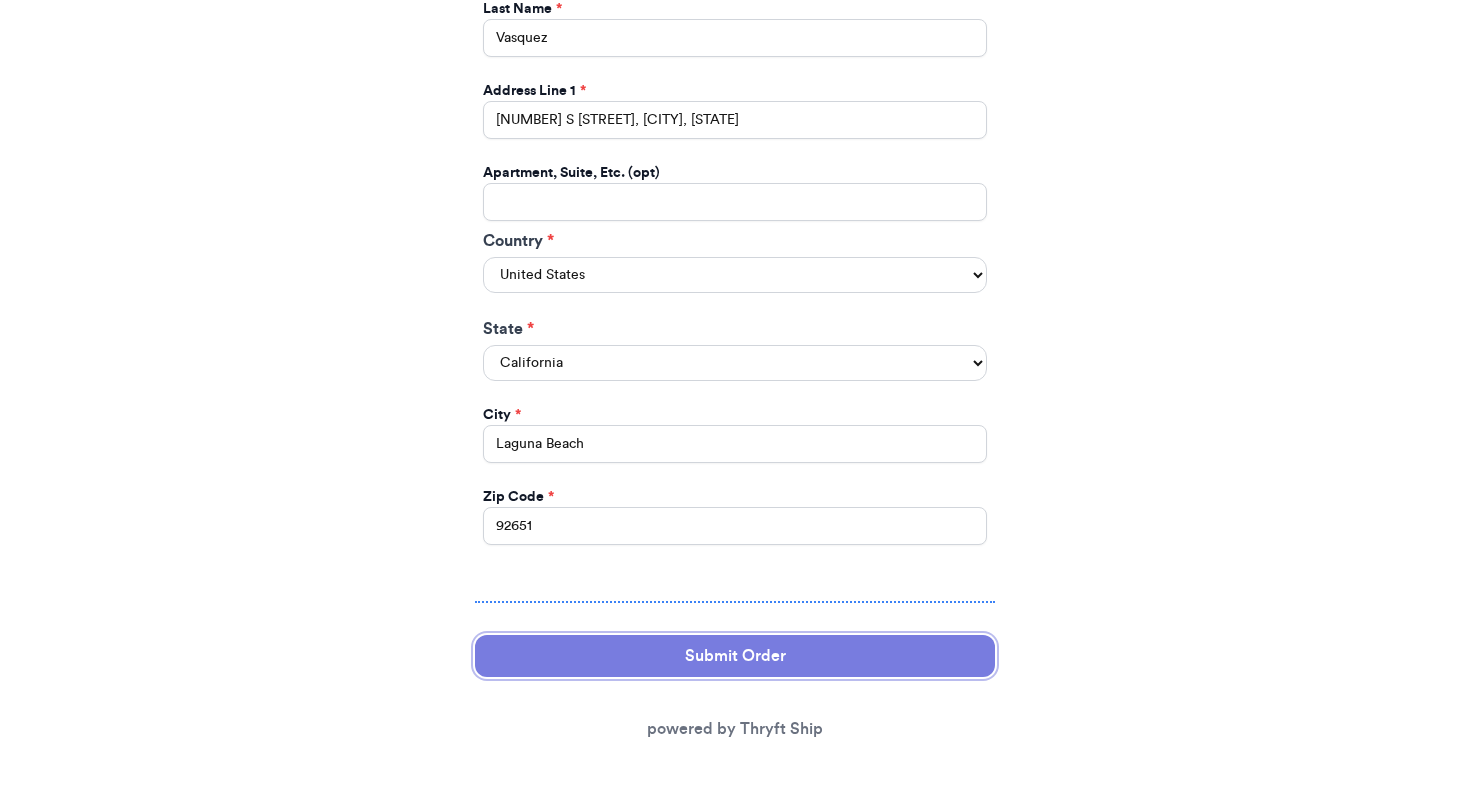 click on "Submit Order" at bounding box center (735, 656) 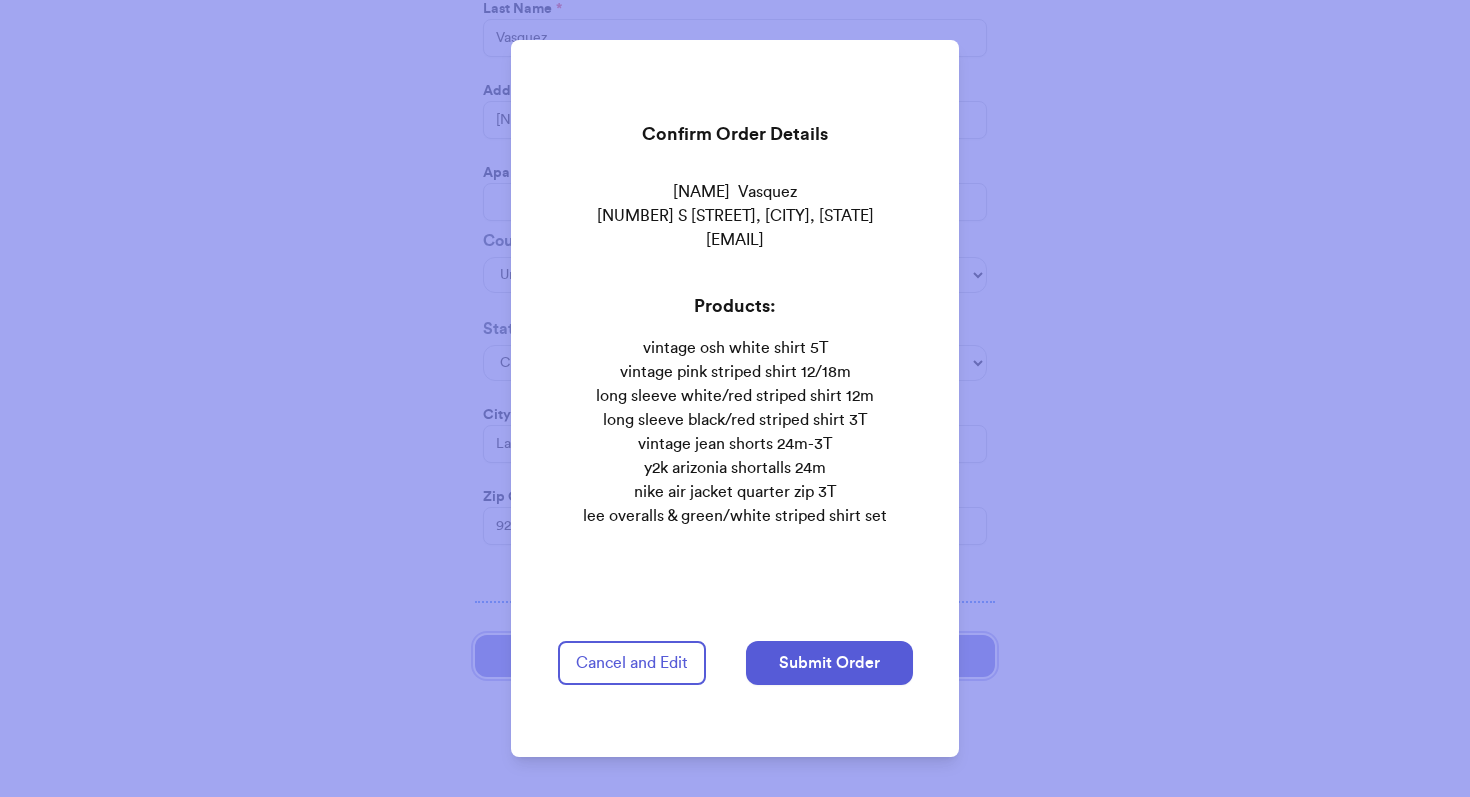 type 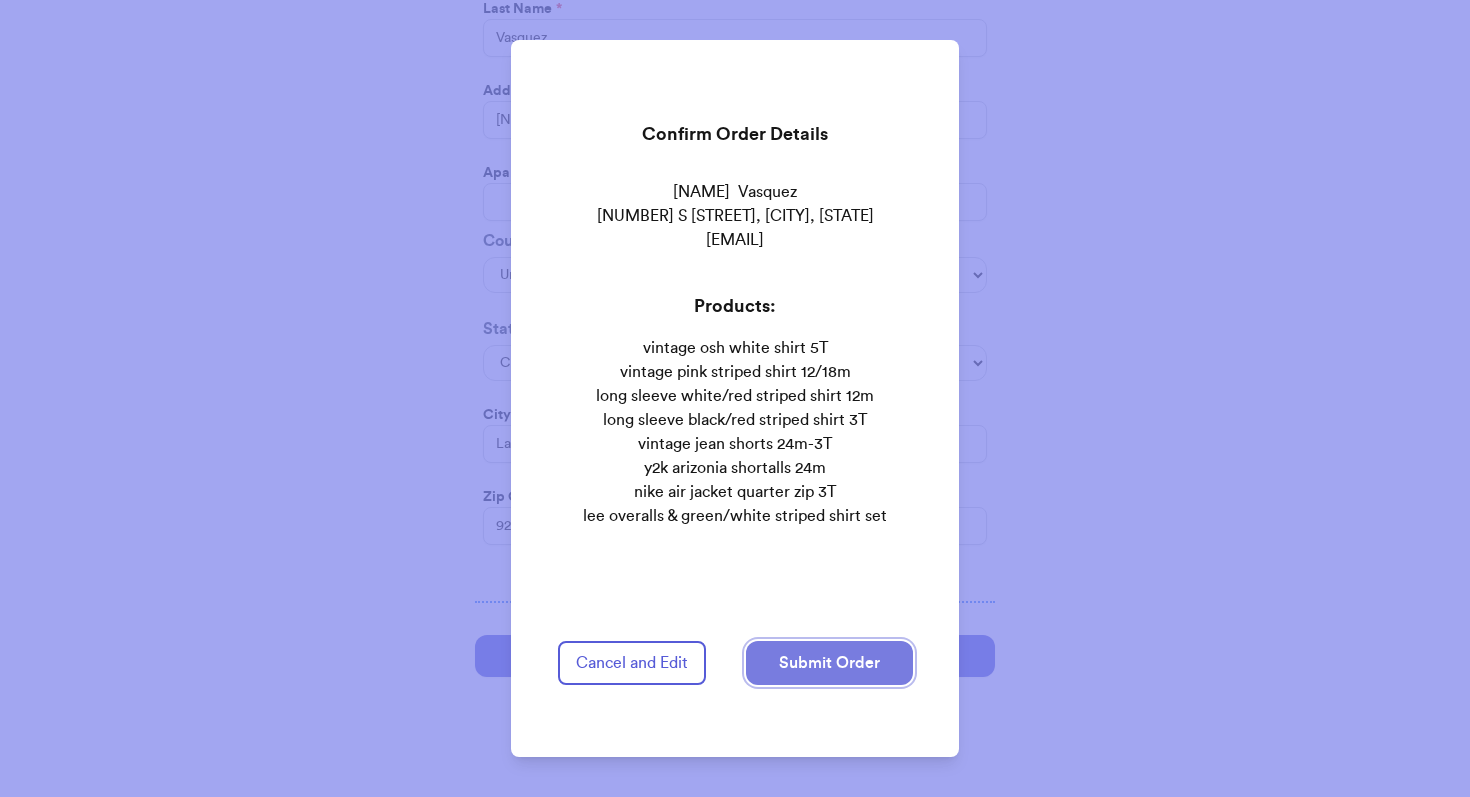 click on "Submit Order" at bounding box center [829, 663] 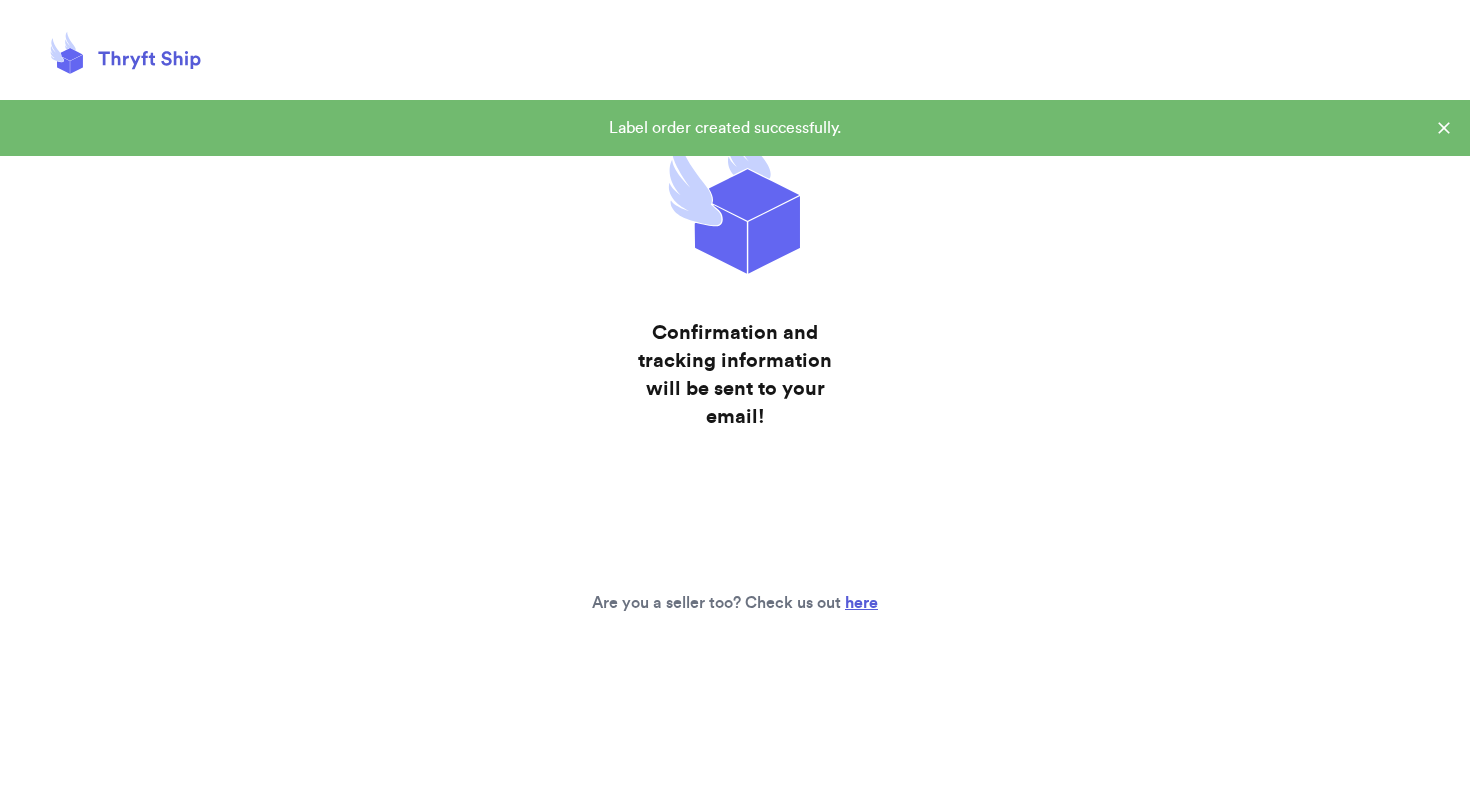 scroll, scrollTop: 0, scrollLeft: 0, axis: both 